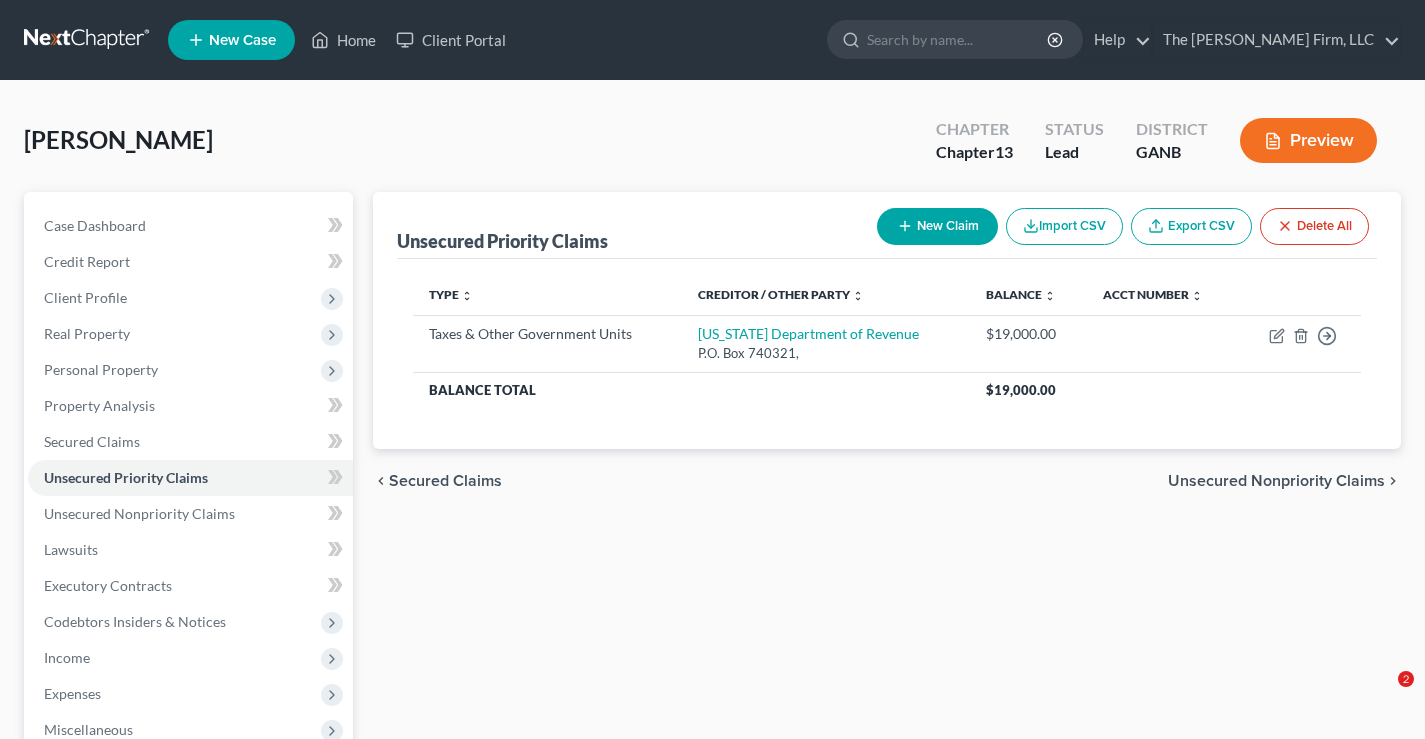 scroll, scrollTop: 0, scrollLeft: 0, axis: both 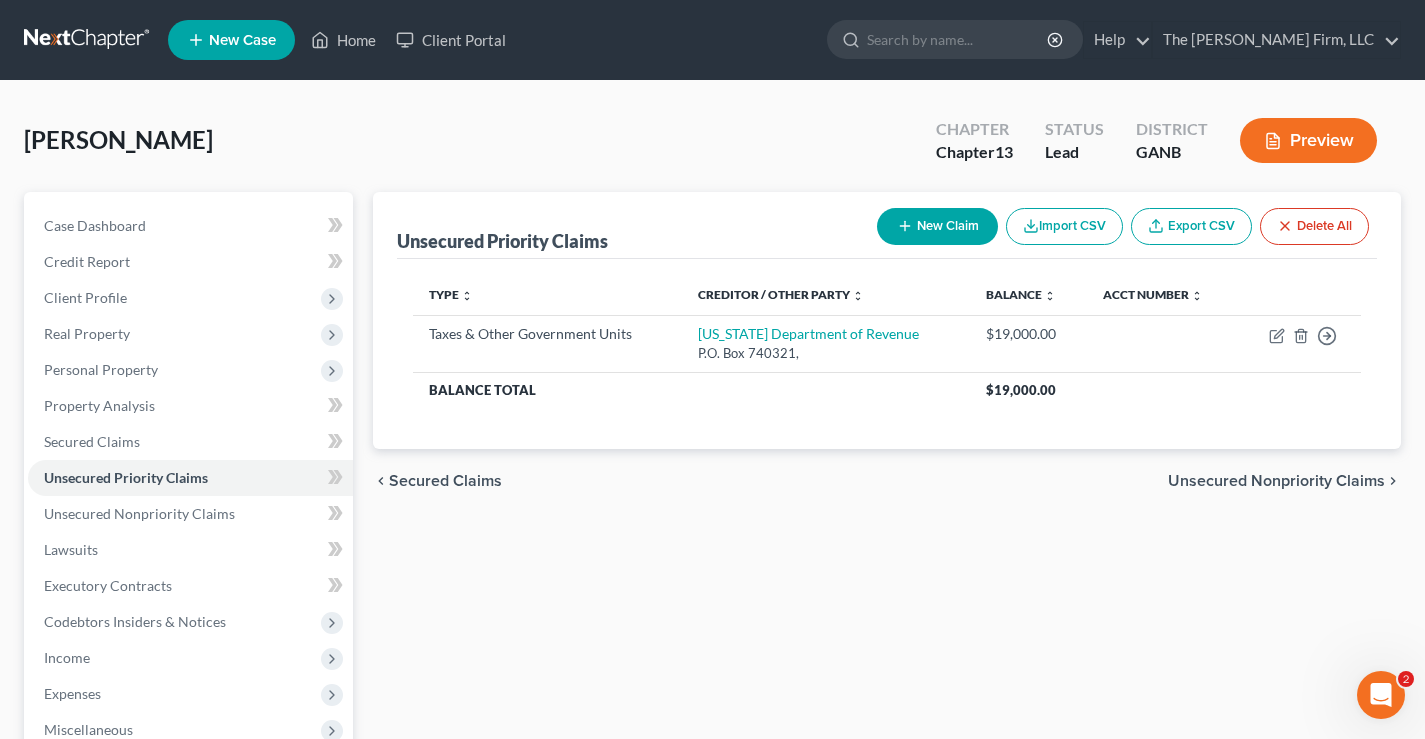 click at bounding box center (88, 40) 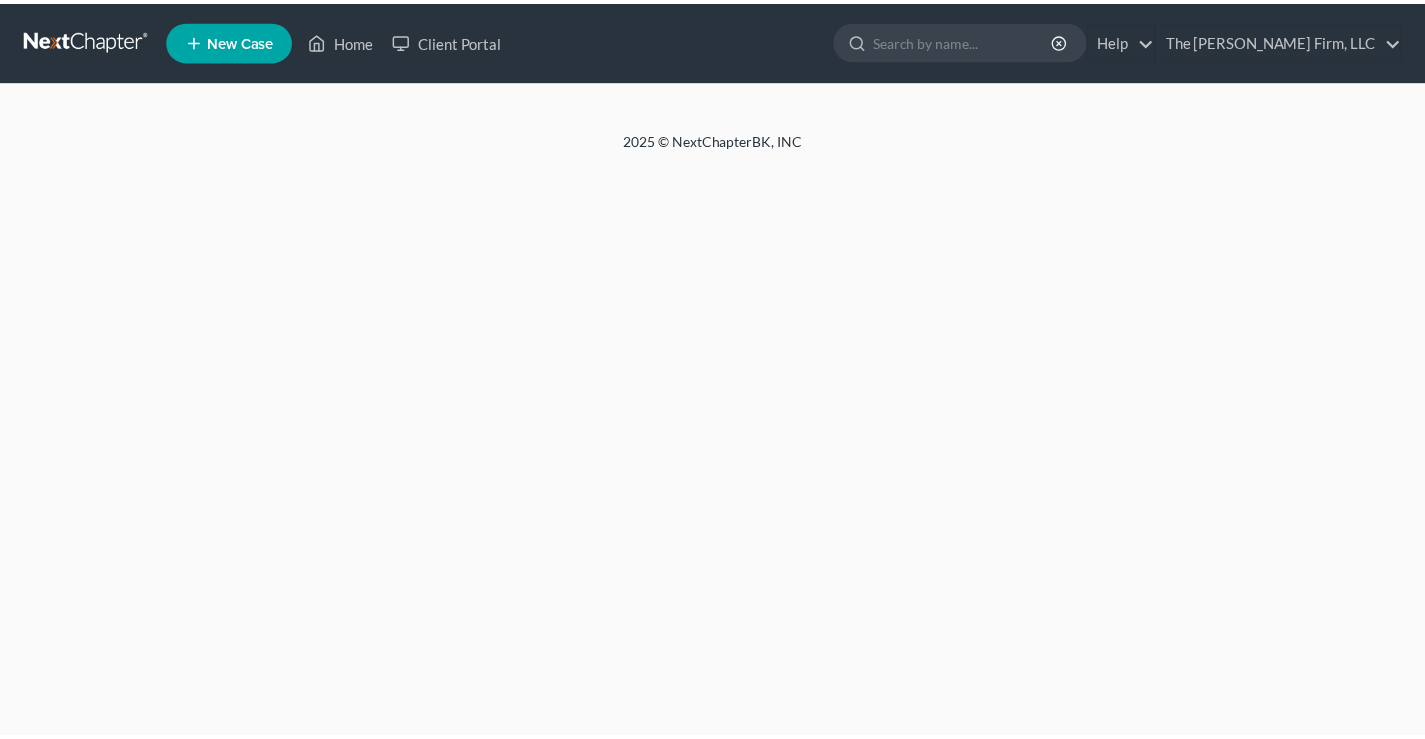 scroll, scrollTop: 0, scrollLeft: 0, axis: both 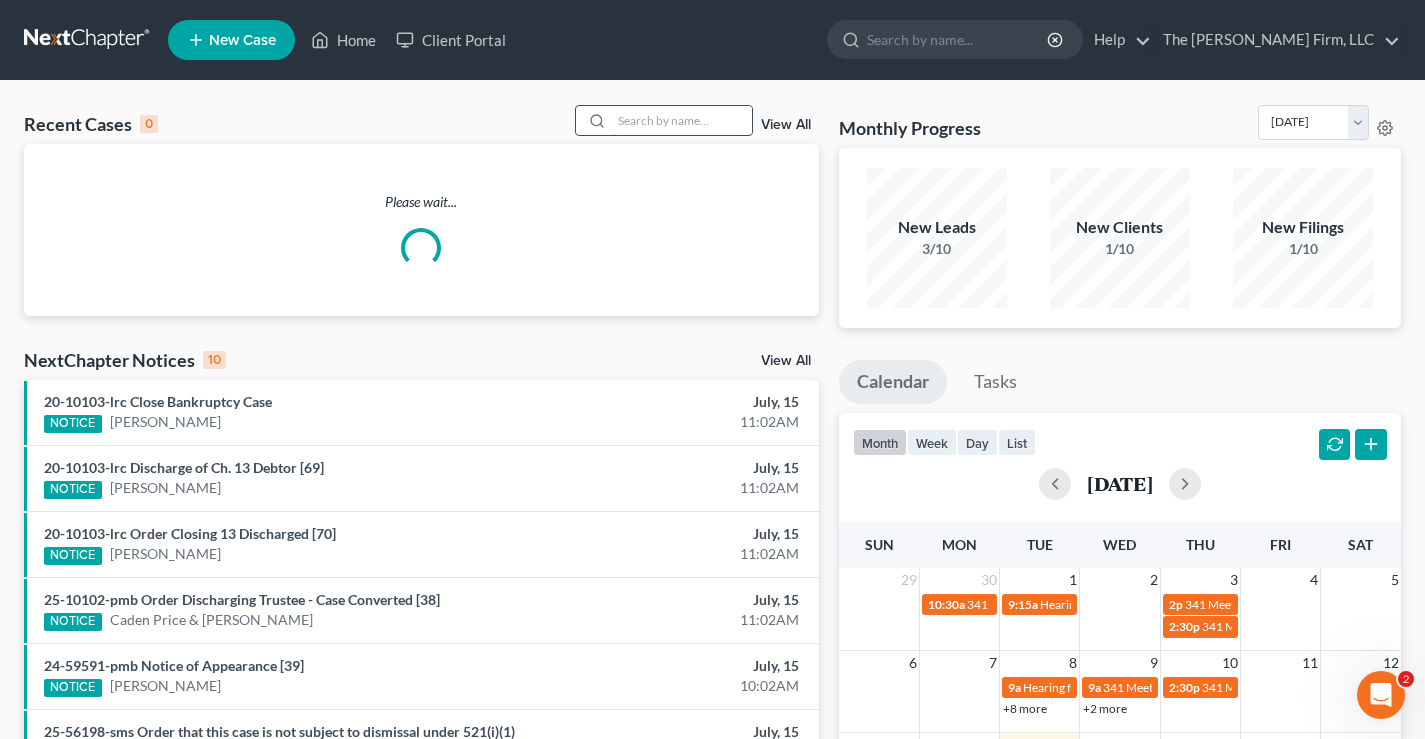 click at bounding box center [682, 120] 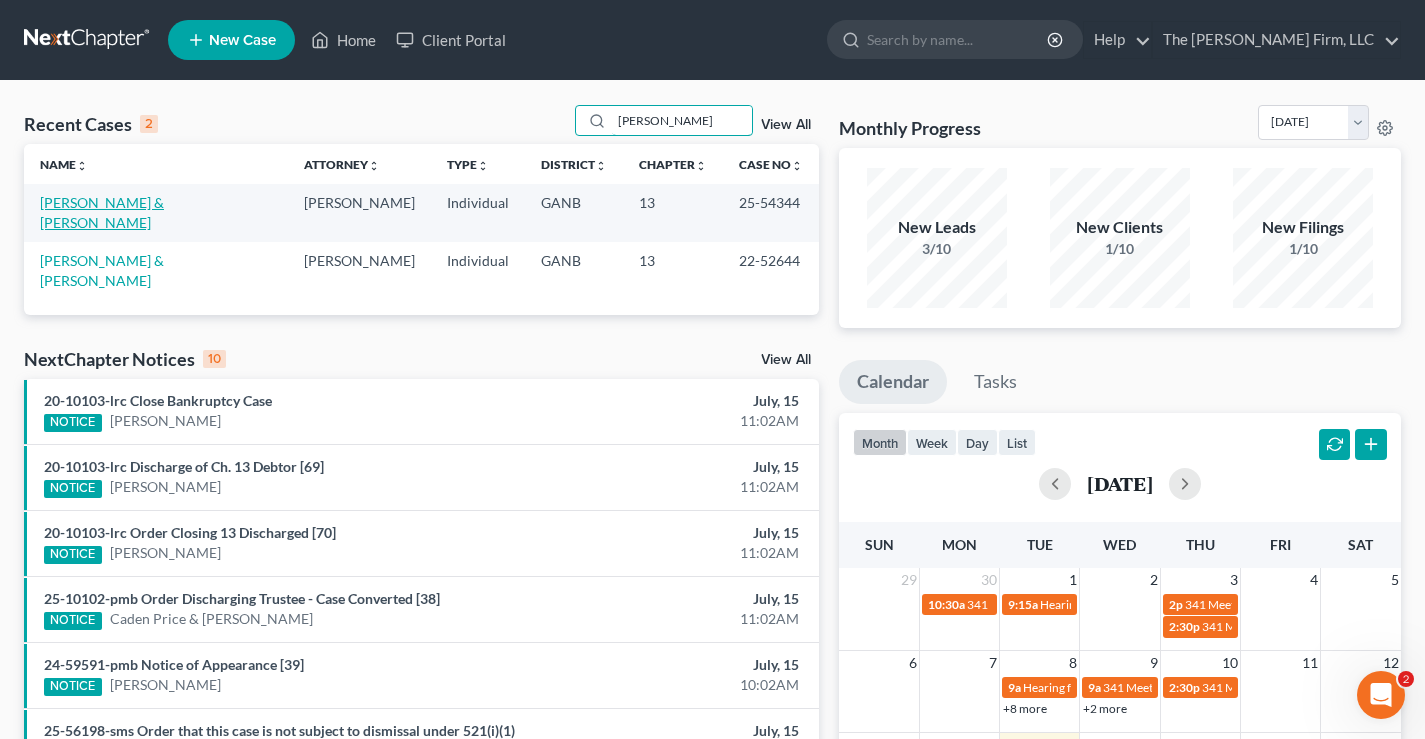 type on "woodson" 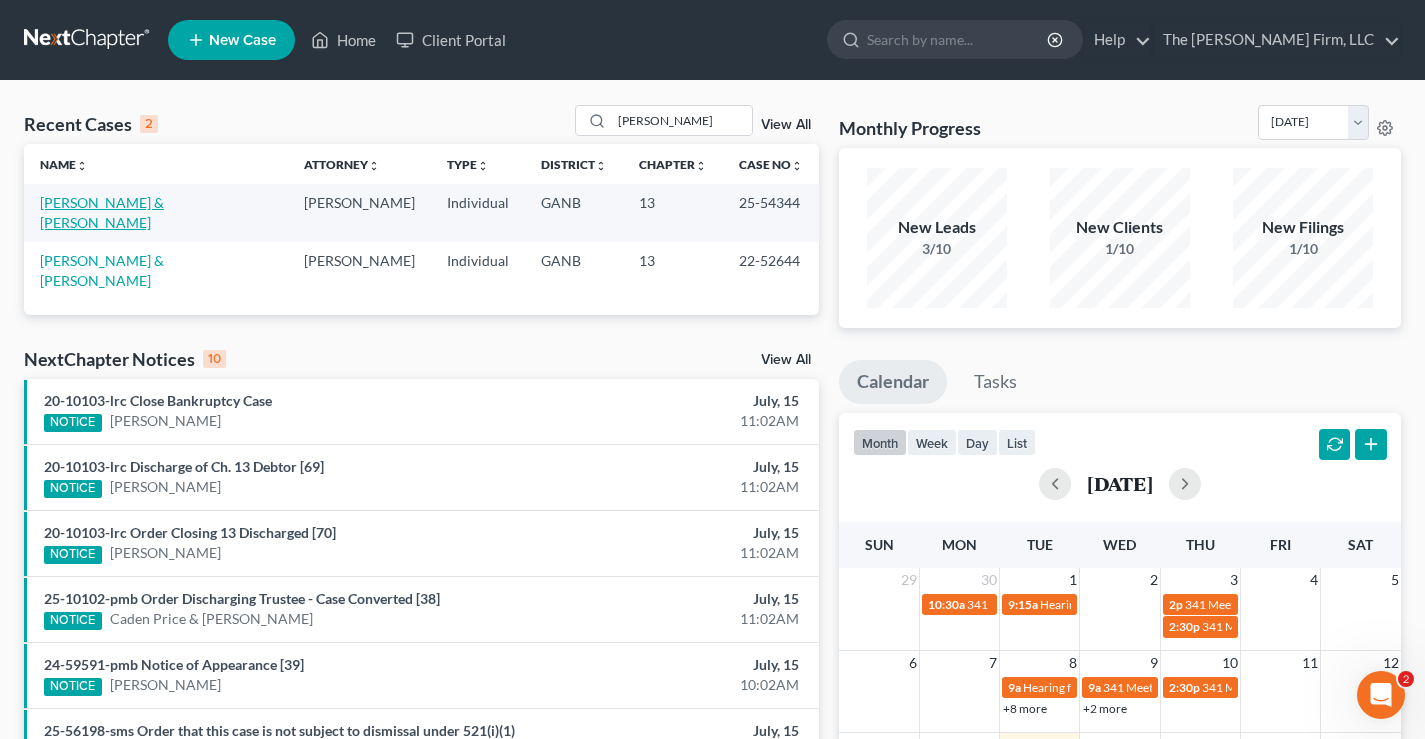 click on "Woodson, Brian & Debra" at bounding box center [102, 212] 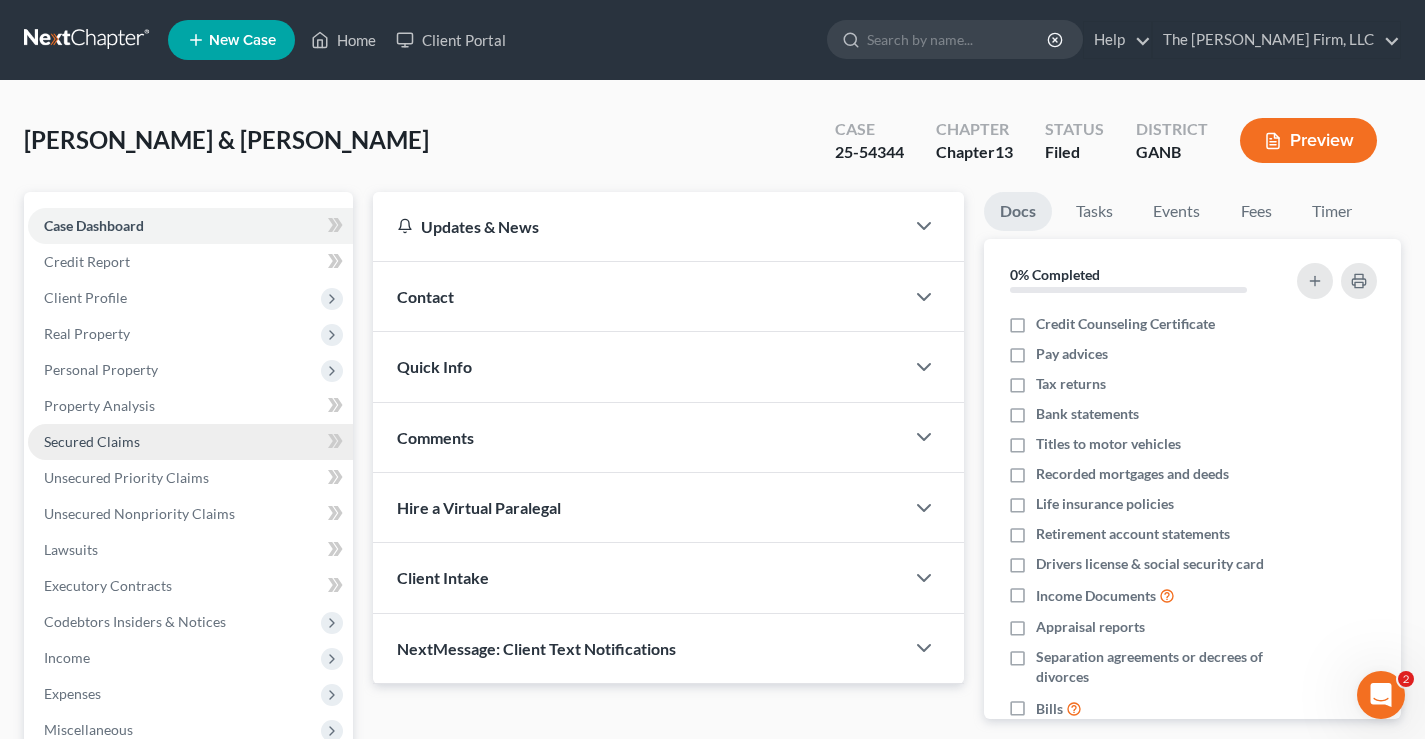 scroll, scrollTop: 360, scrollLeft: 0, axis: vertical 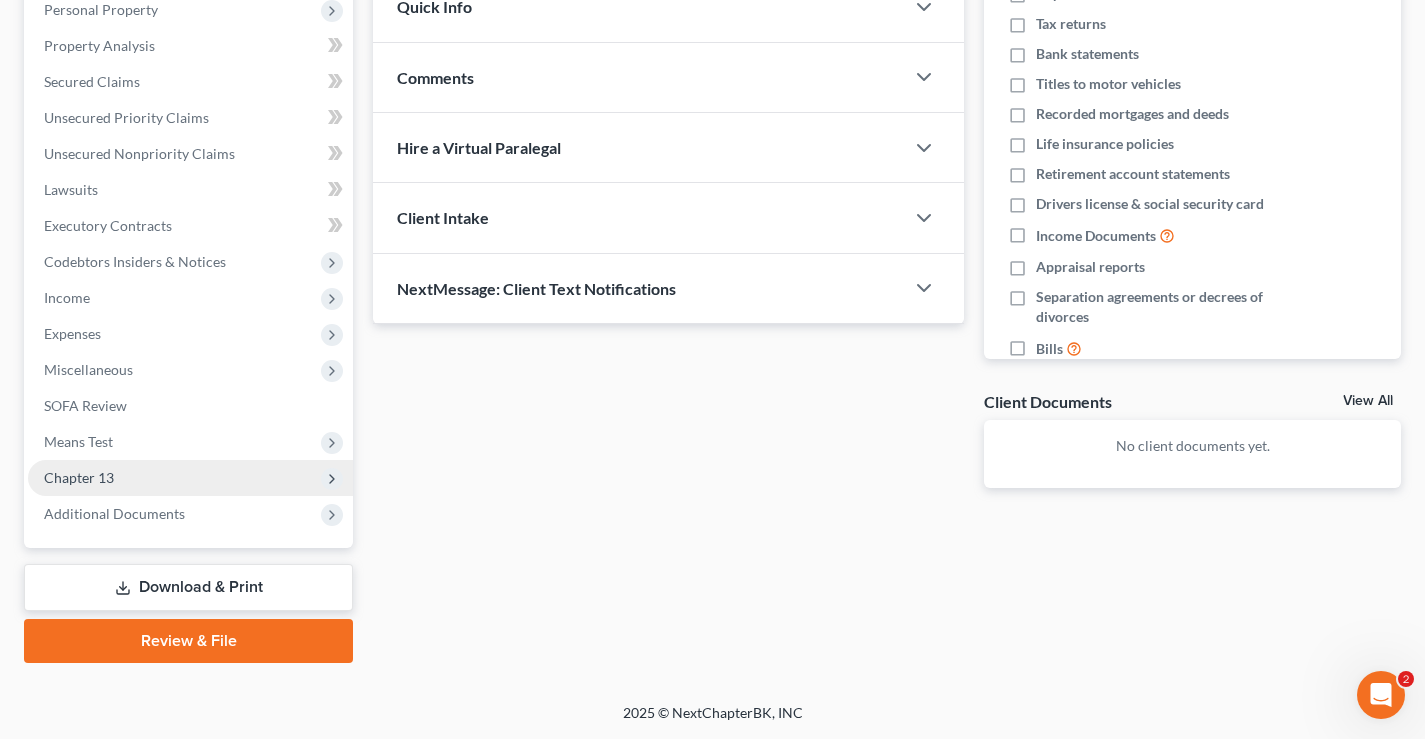 click on "Chapter 13" at bounding box center [79, 477] 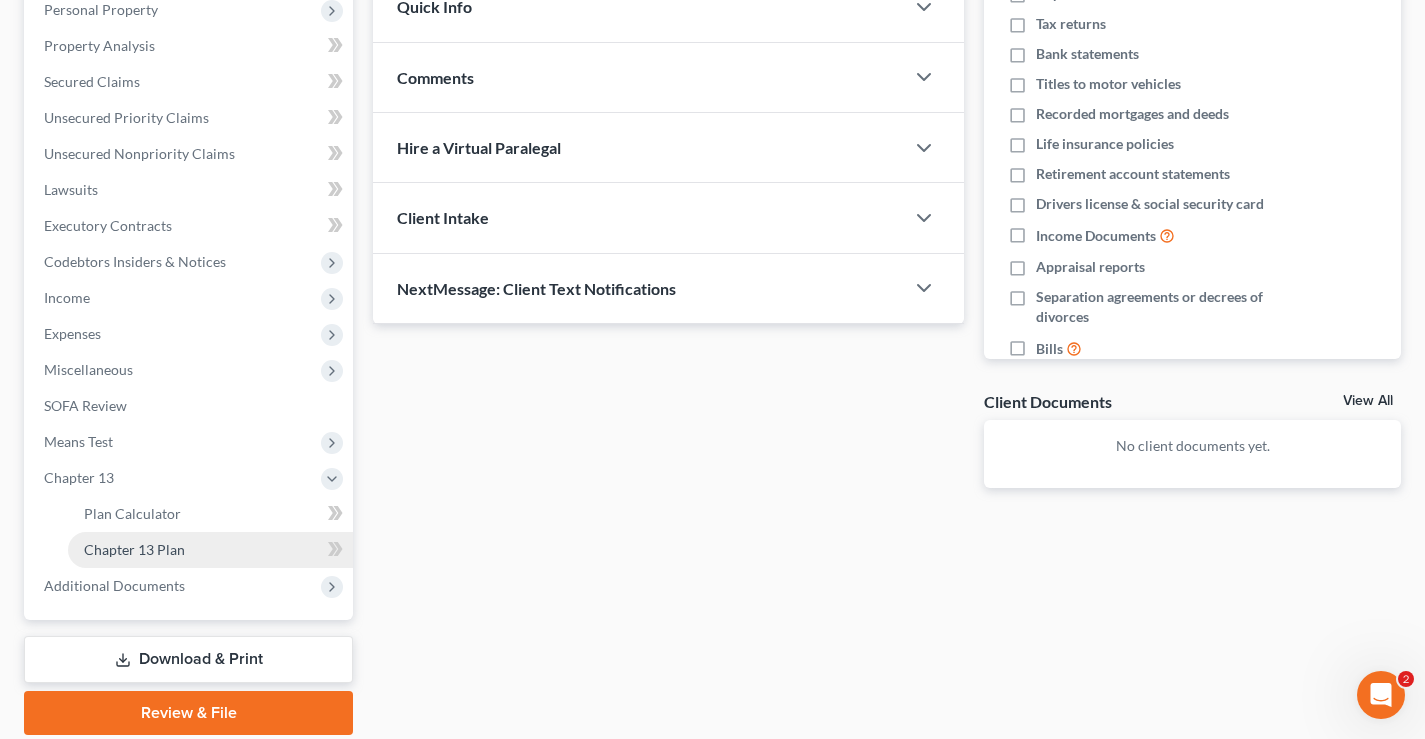 click on "Chapter 13 Plan" at bounding box center (134, 549) 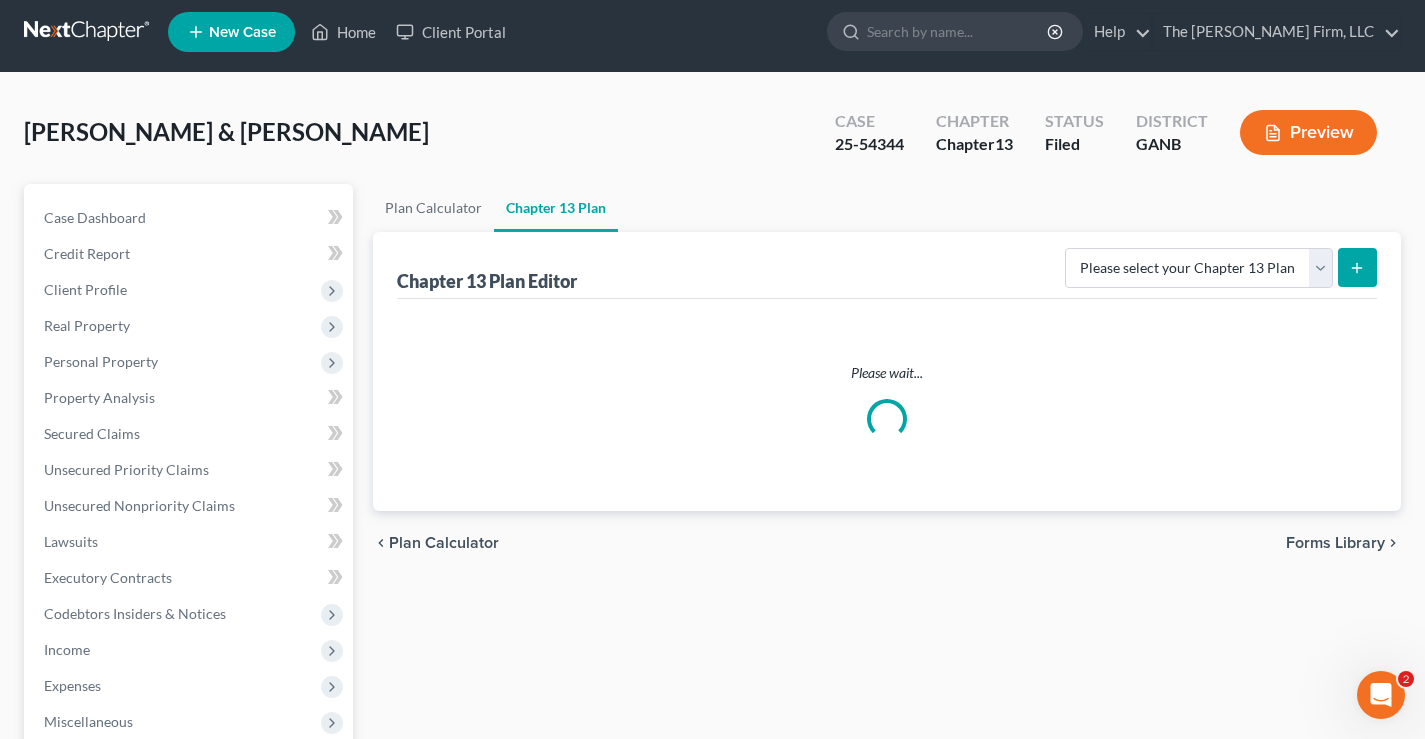 scroll, scrollTop: 0, scrollLeft: 0, axis: both 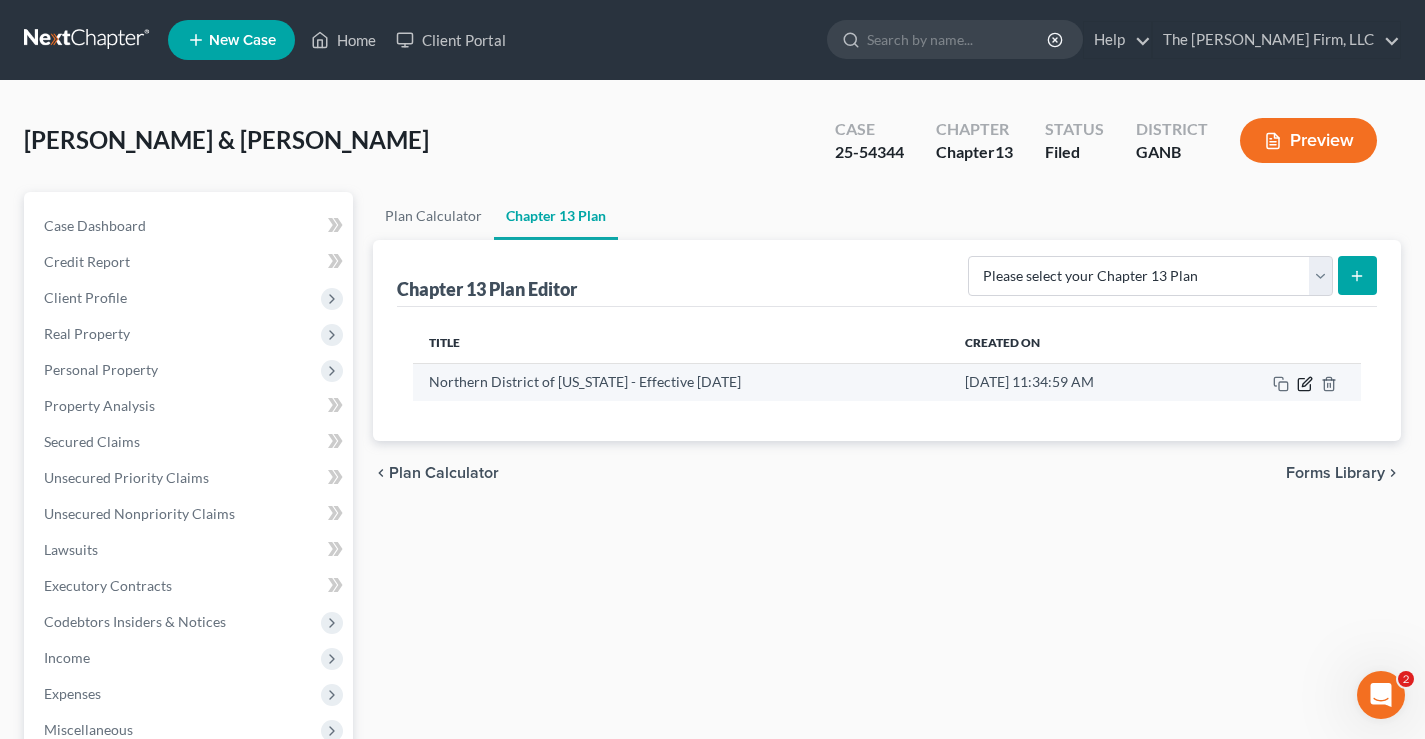 click 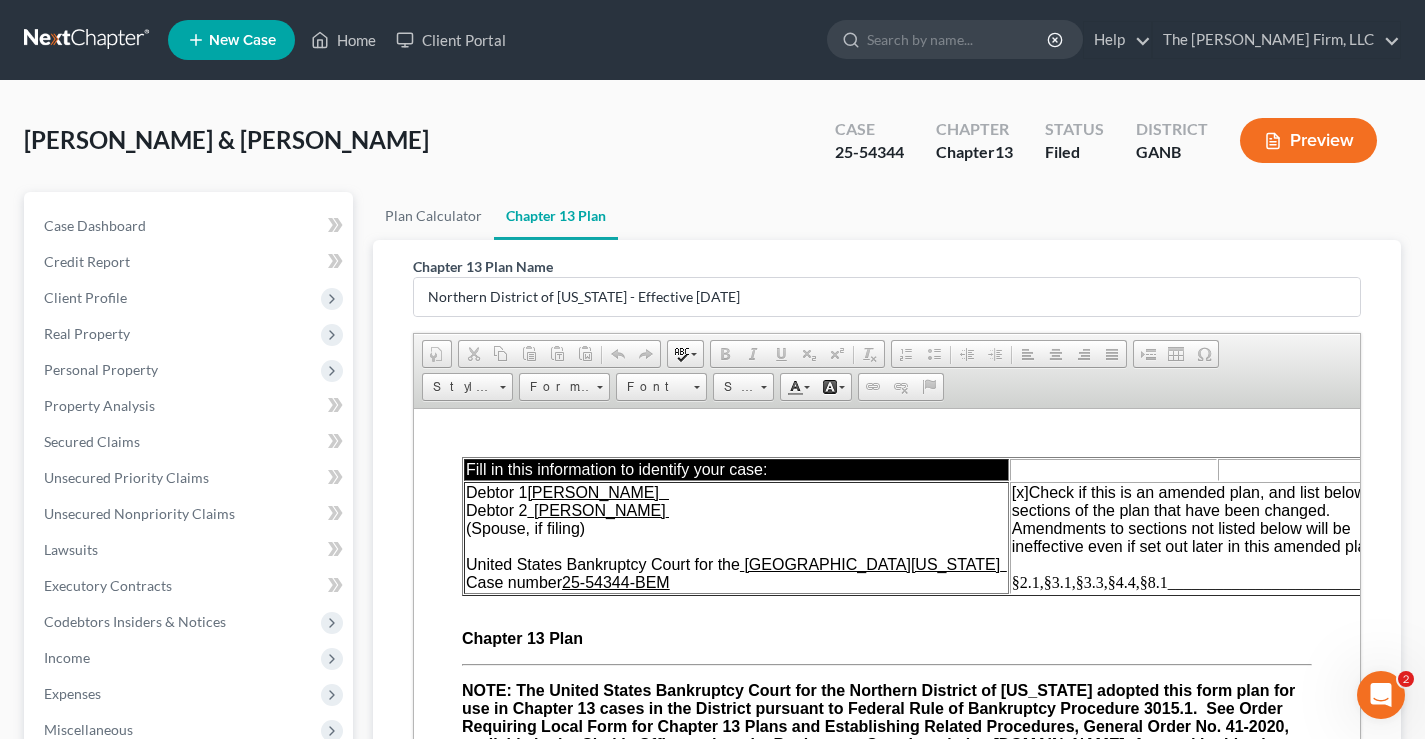 scroll, scrollTop: 0, scrollLeft: 0, axis: both 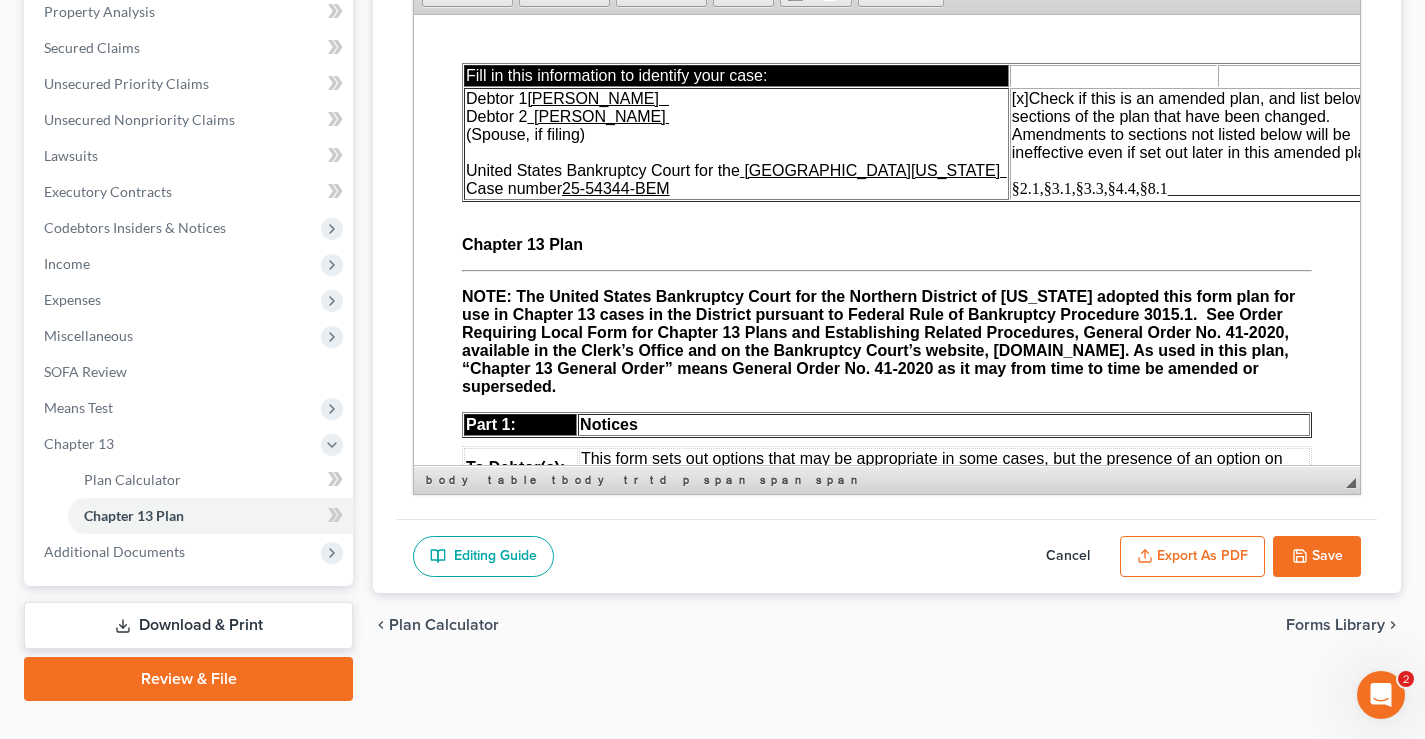 click on "Save" at bounding box center (1317, 557) 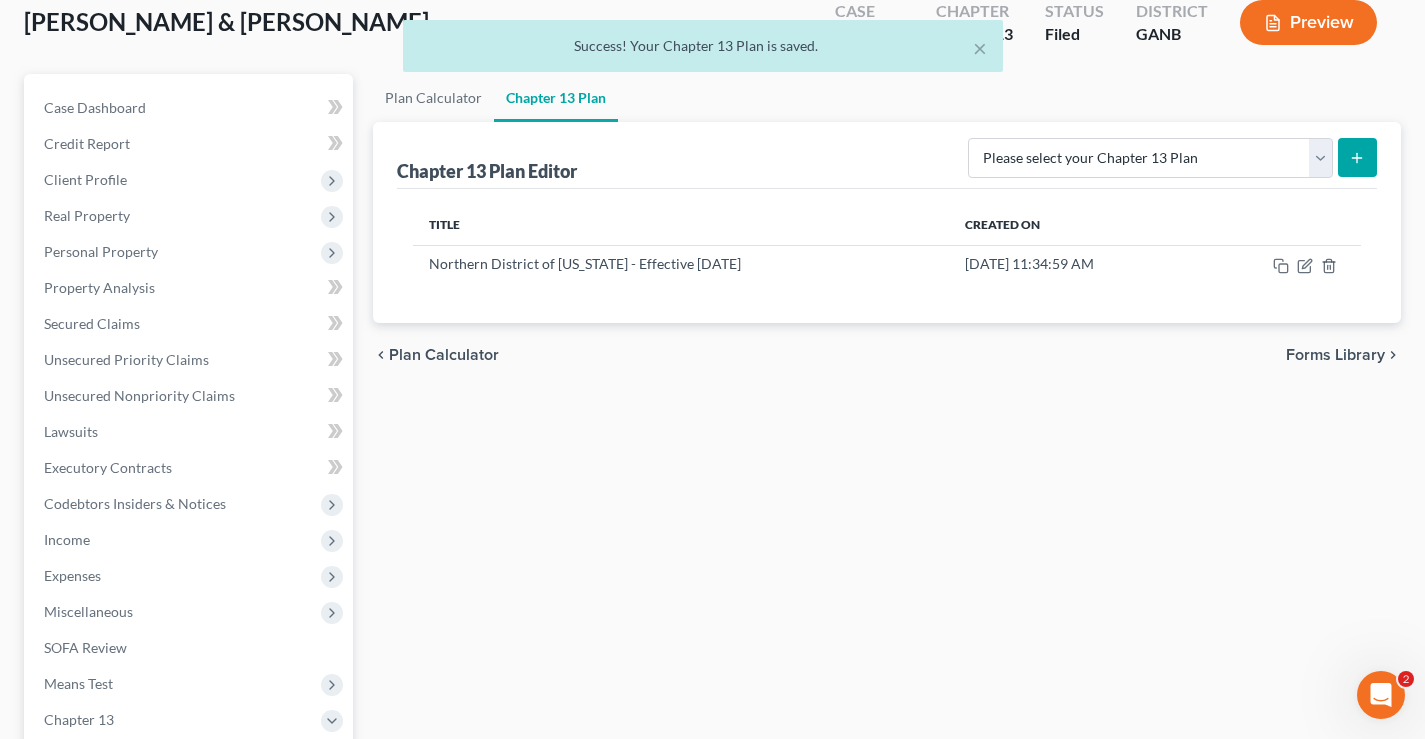 scroll, scrollTop: 0, scrollLeft: 0, axis: both 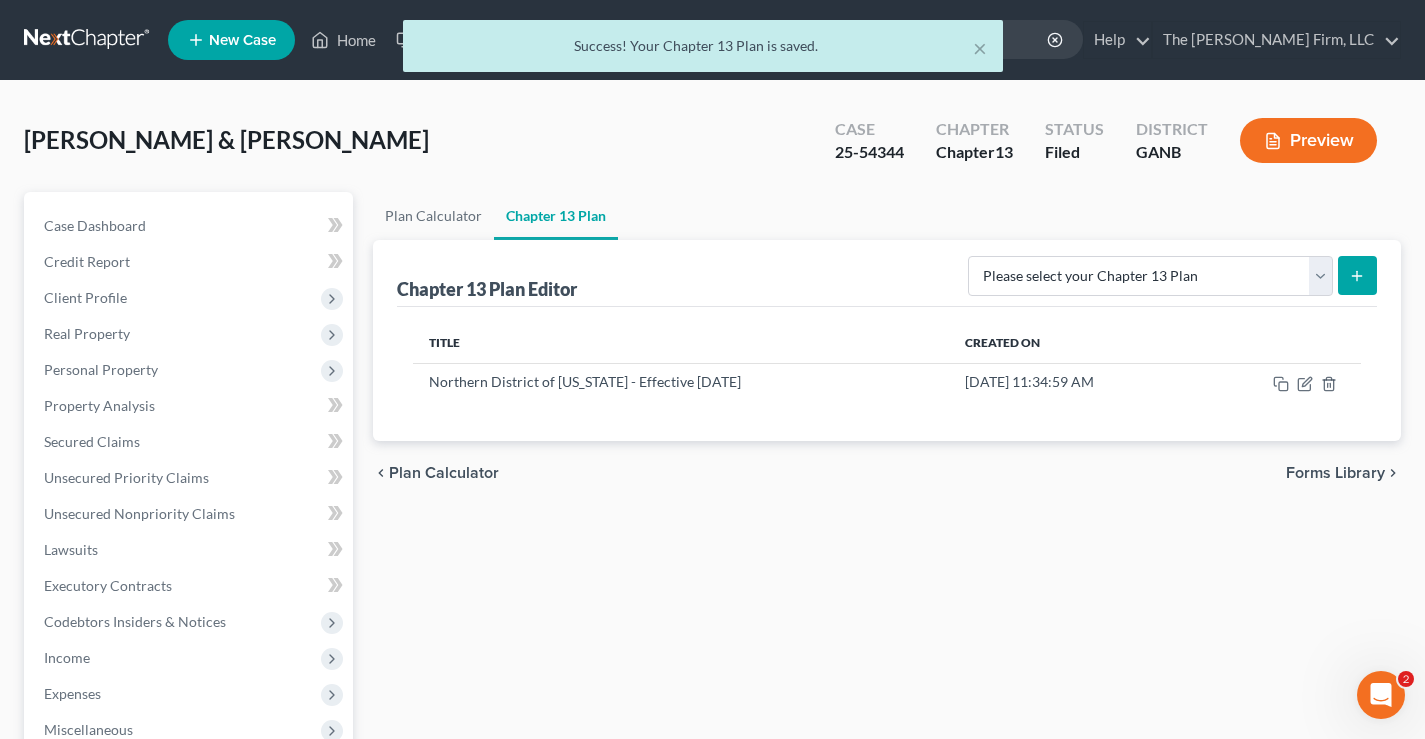 click on "×                     Success! Your Chapter 13 Plan is saved." at bounding box center [702, 51] 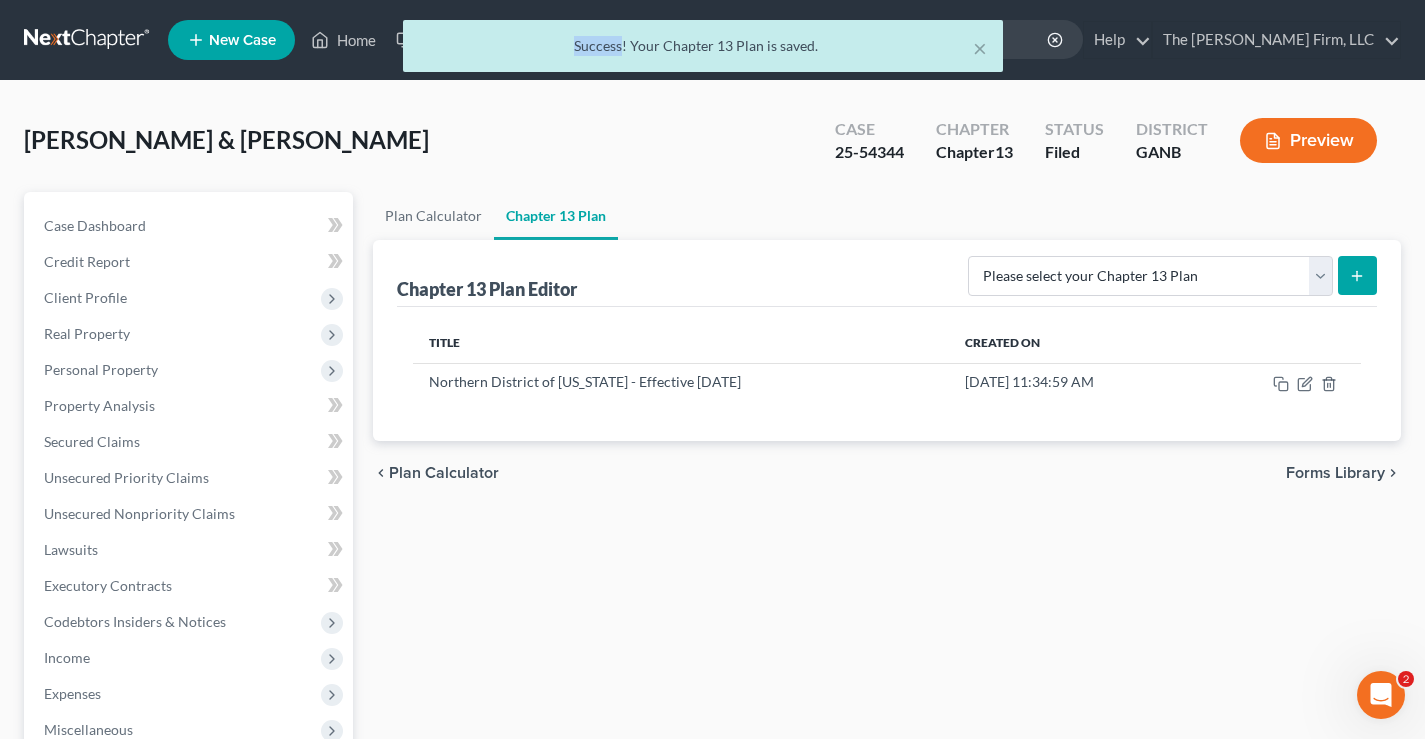 click on "×                     Success! Your Chapter 13 Plan is saved." at bounding box center (702, 51) 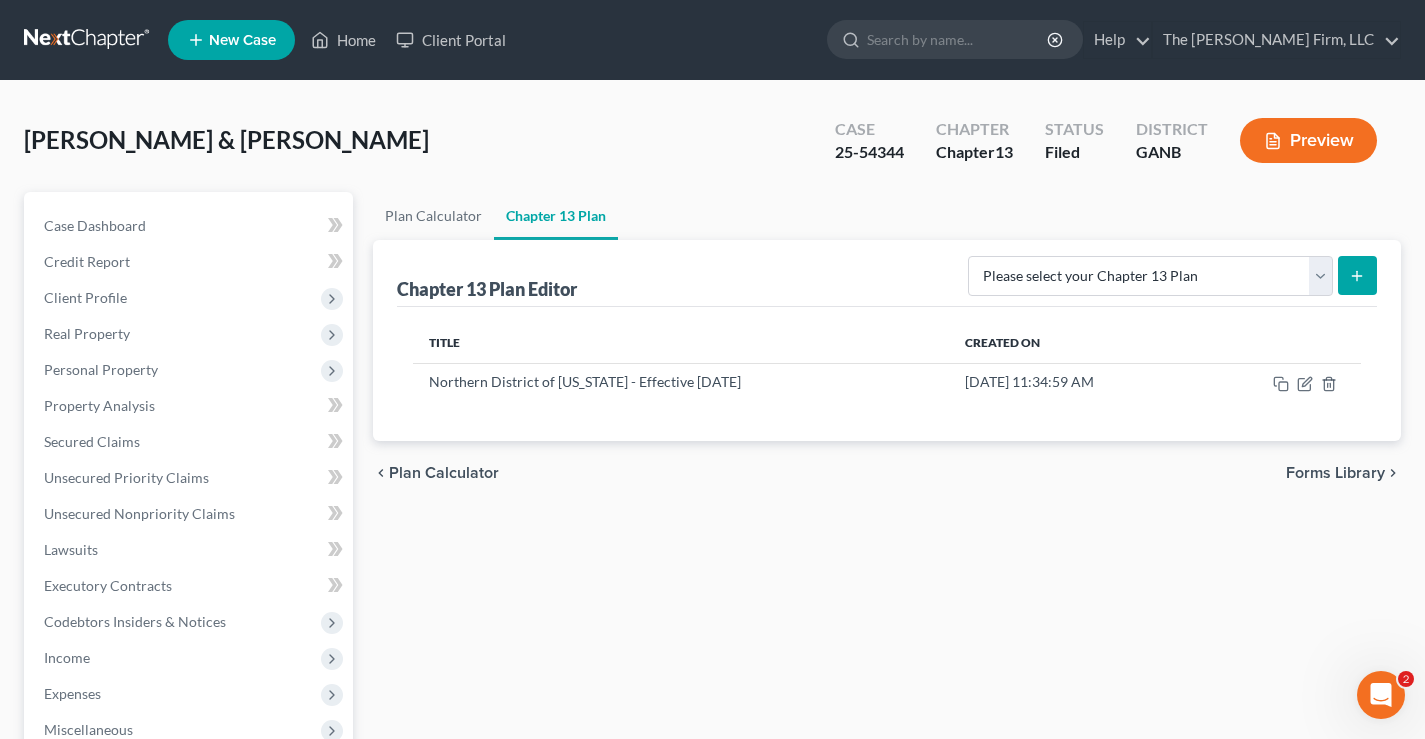 click at bounding box center [88, 40] 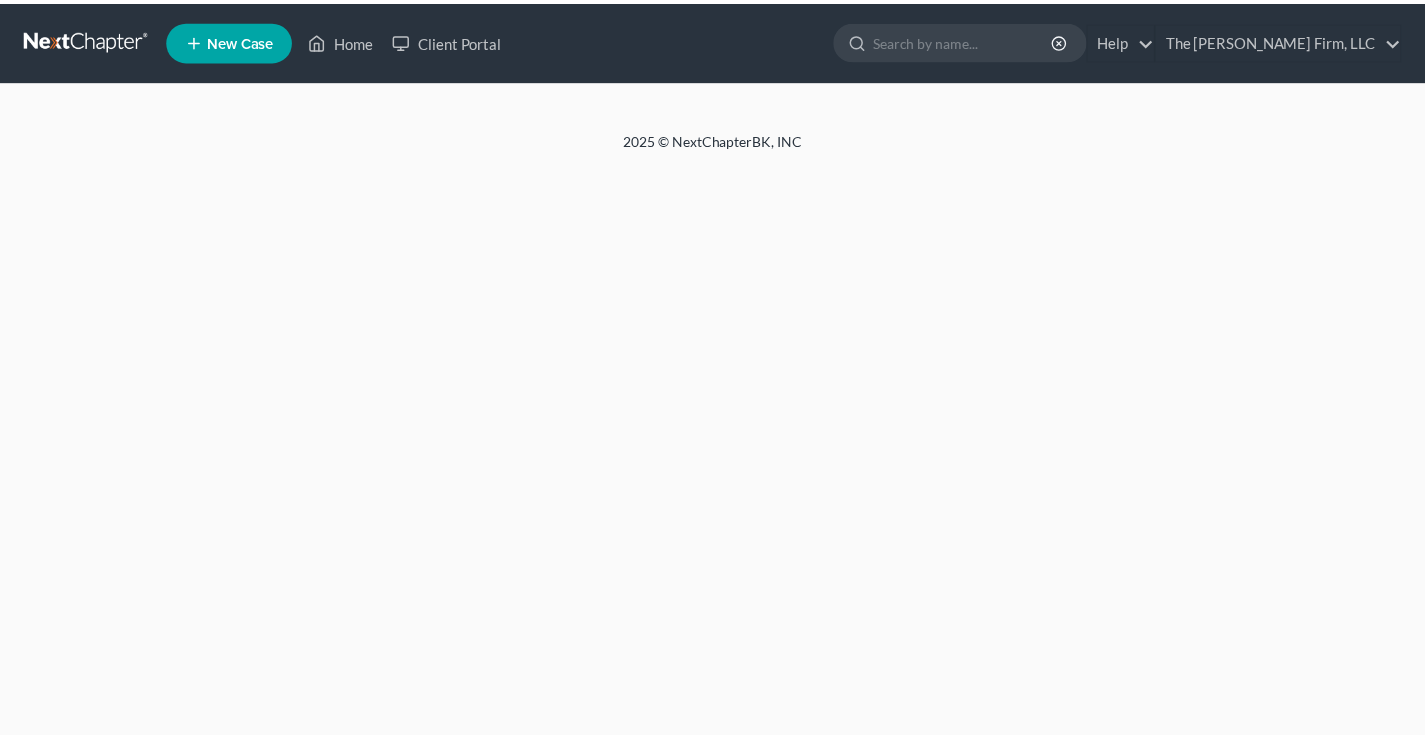 scroll, scrollTop: 0, scrollLeft: 0, axis: both 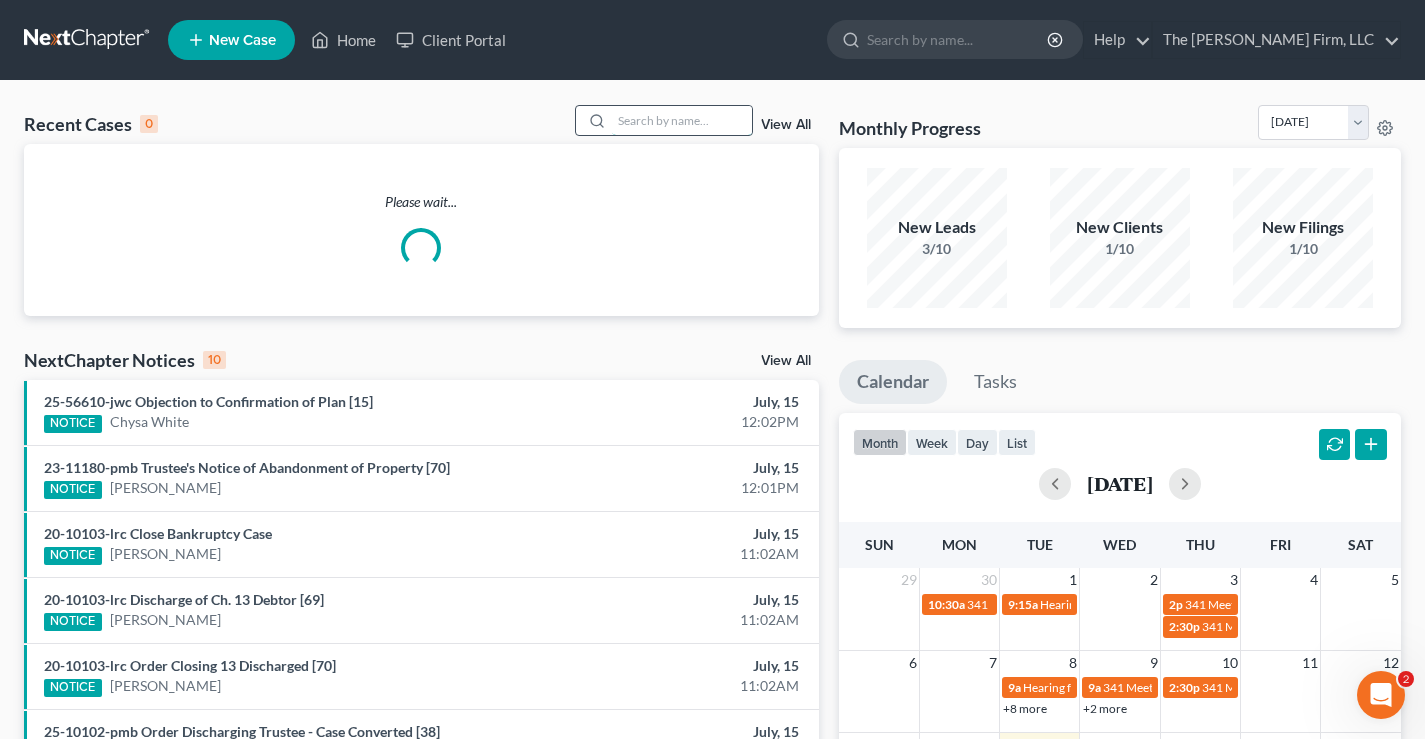 click at bounding box center (682, 120) 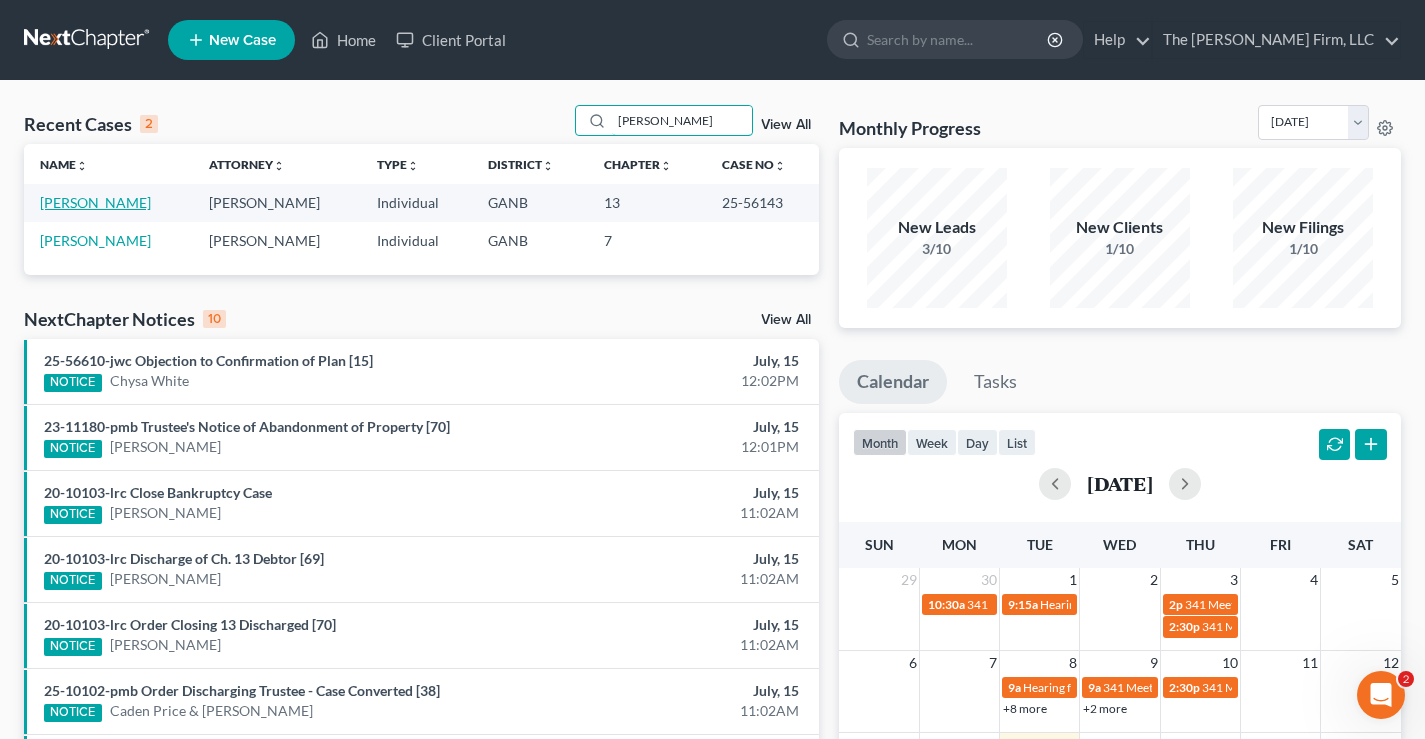 type on "brewer" 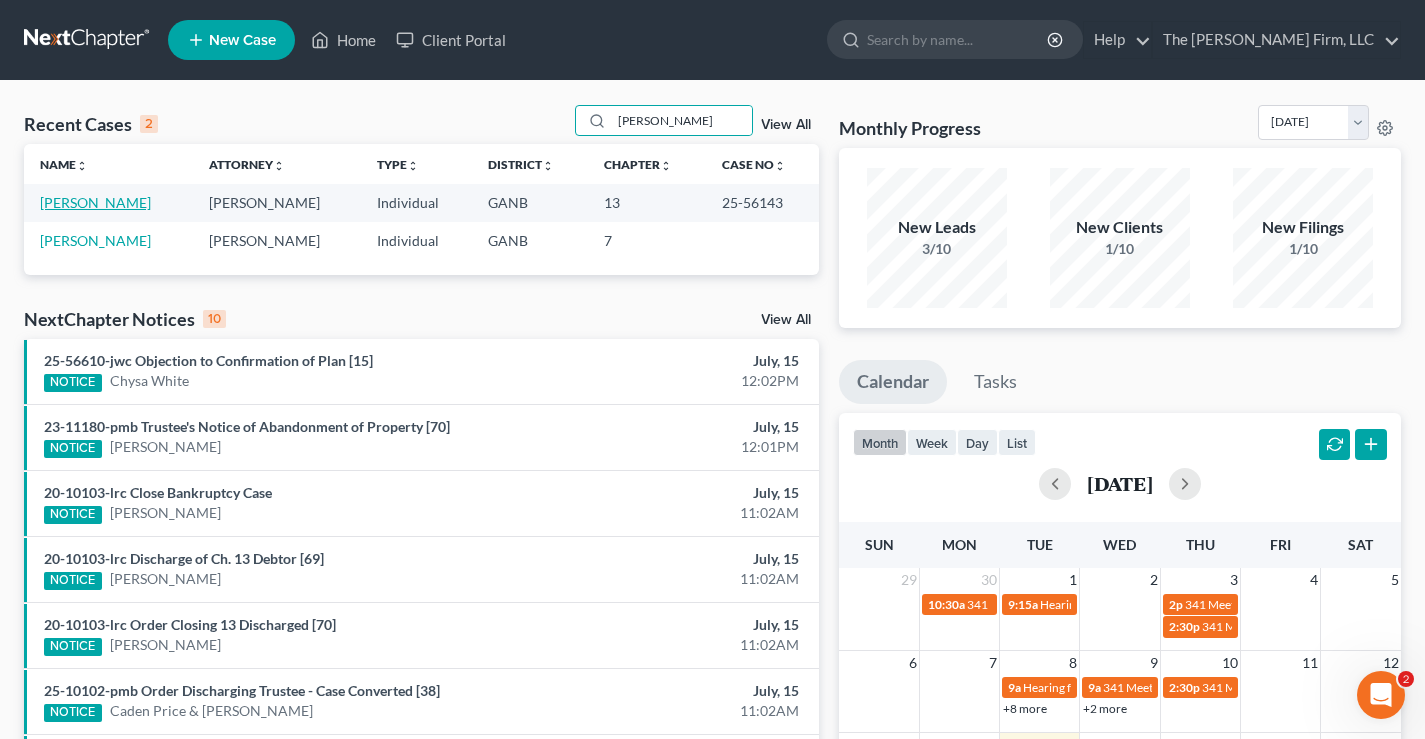 click on "Brewer, Kenneth" at bounding box center (95, 202) 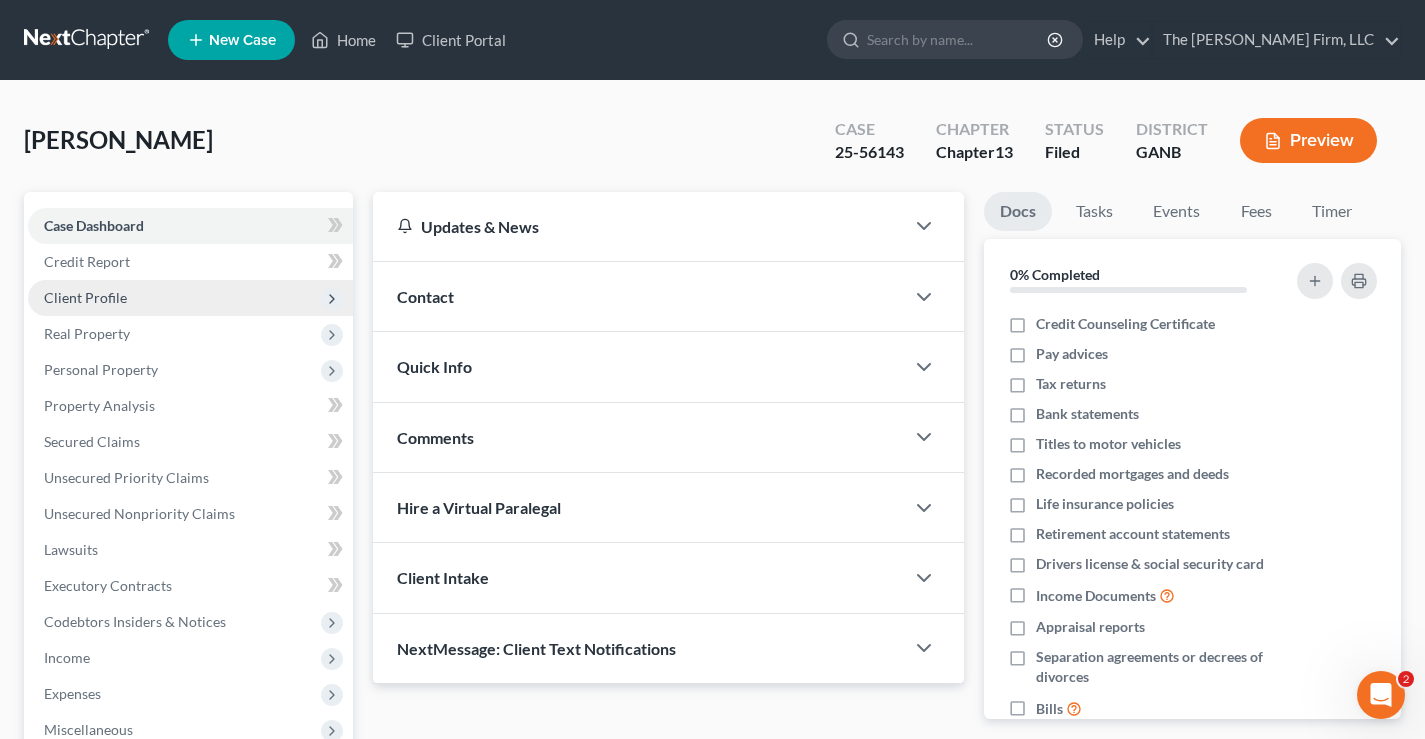 click on "Client Profile" at bounding box center [85, 297] 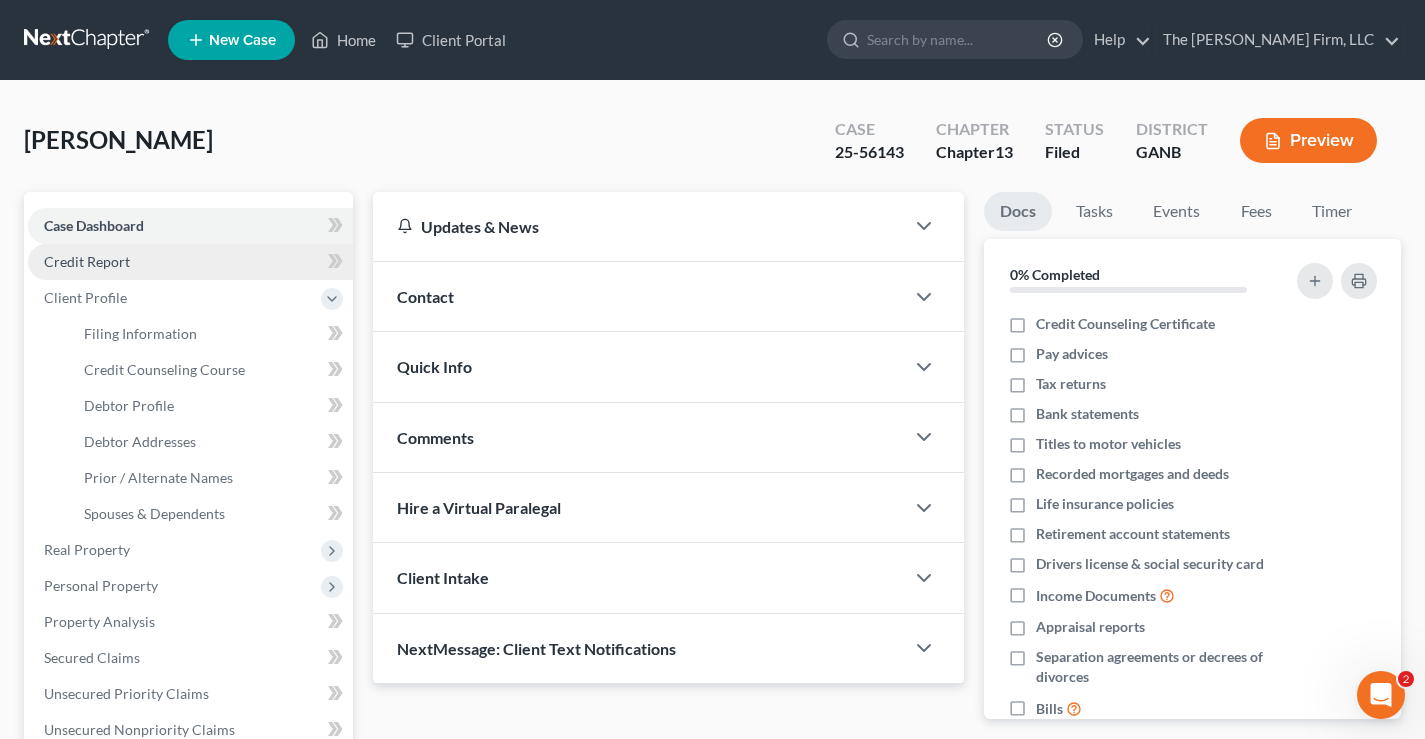 click on "Credit Report" at bounding box center [87, 261] 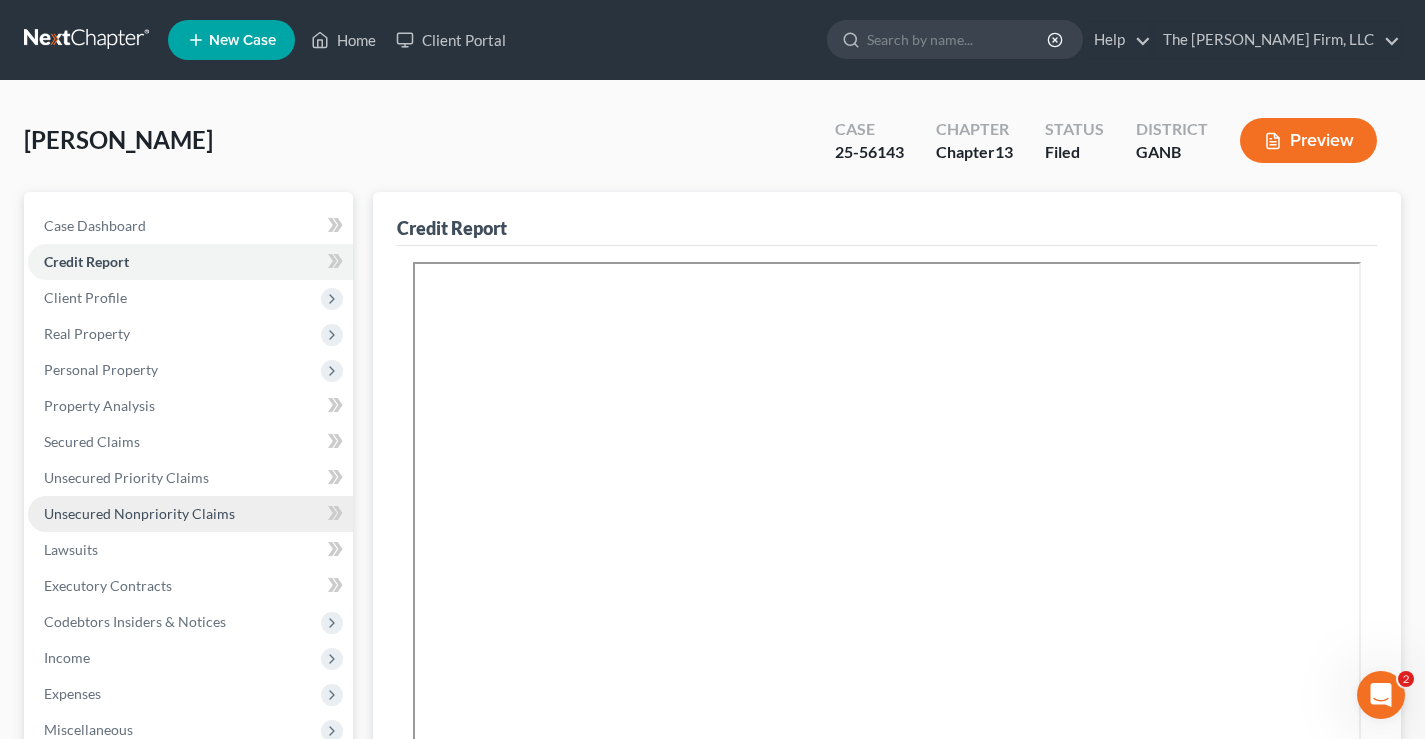 click on "Unsecured Nonpriority Claims" at bounding box center [139, 513] 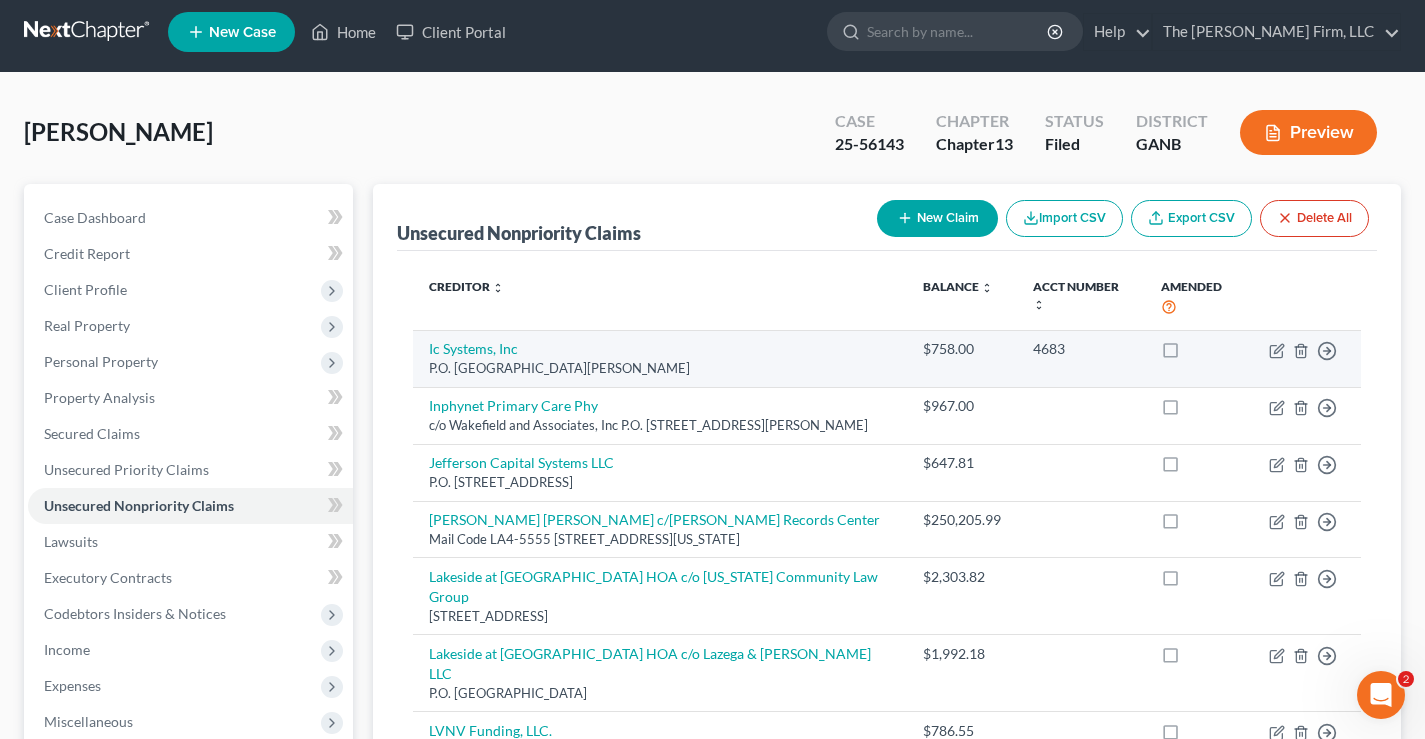 scroll, scrollTop: 0, scrollLeft: 0, axis: both 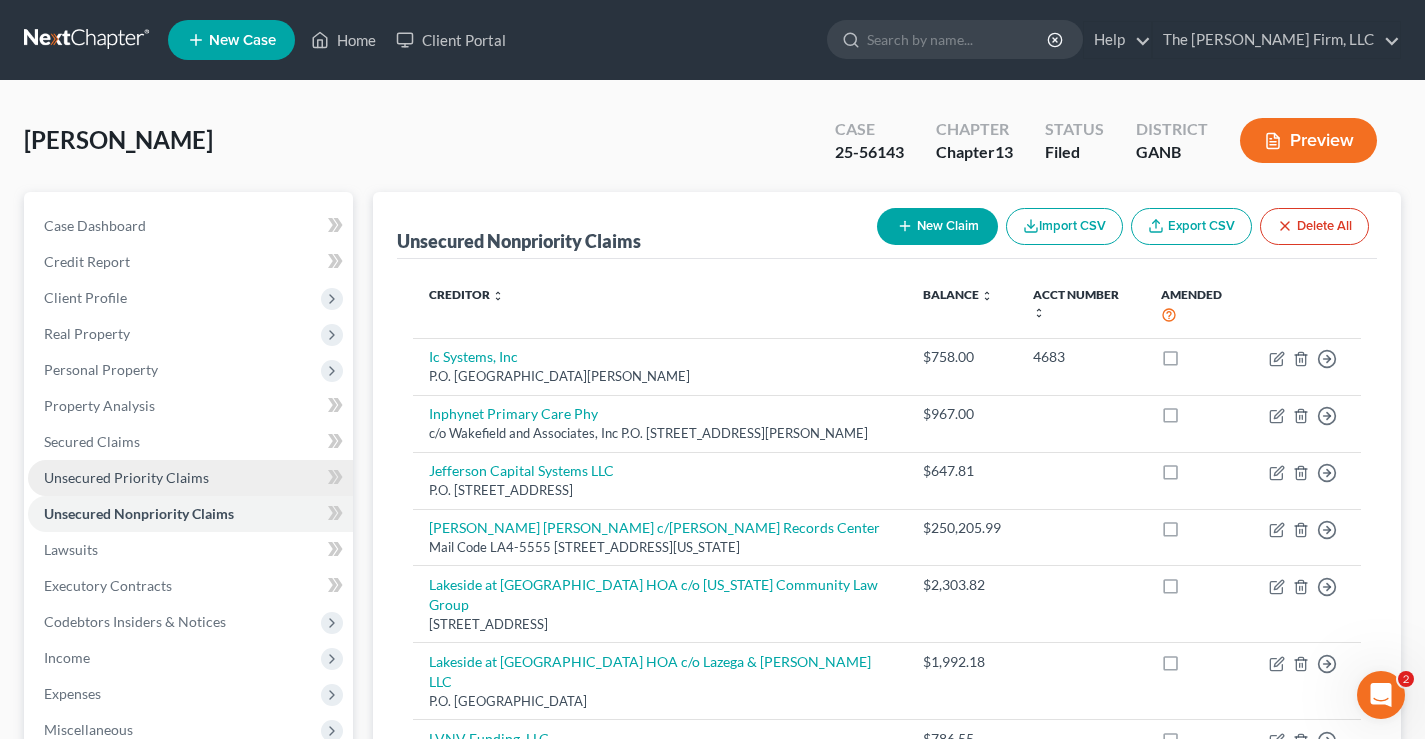 click on "Unsecured Priority Claims" at bounding box center [126, 477] 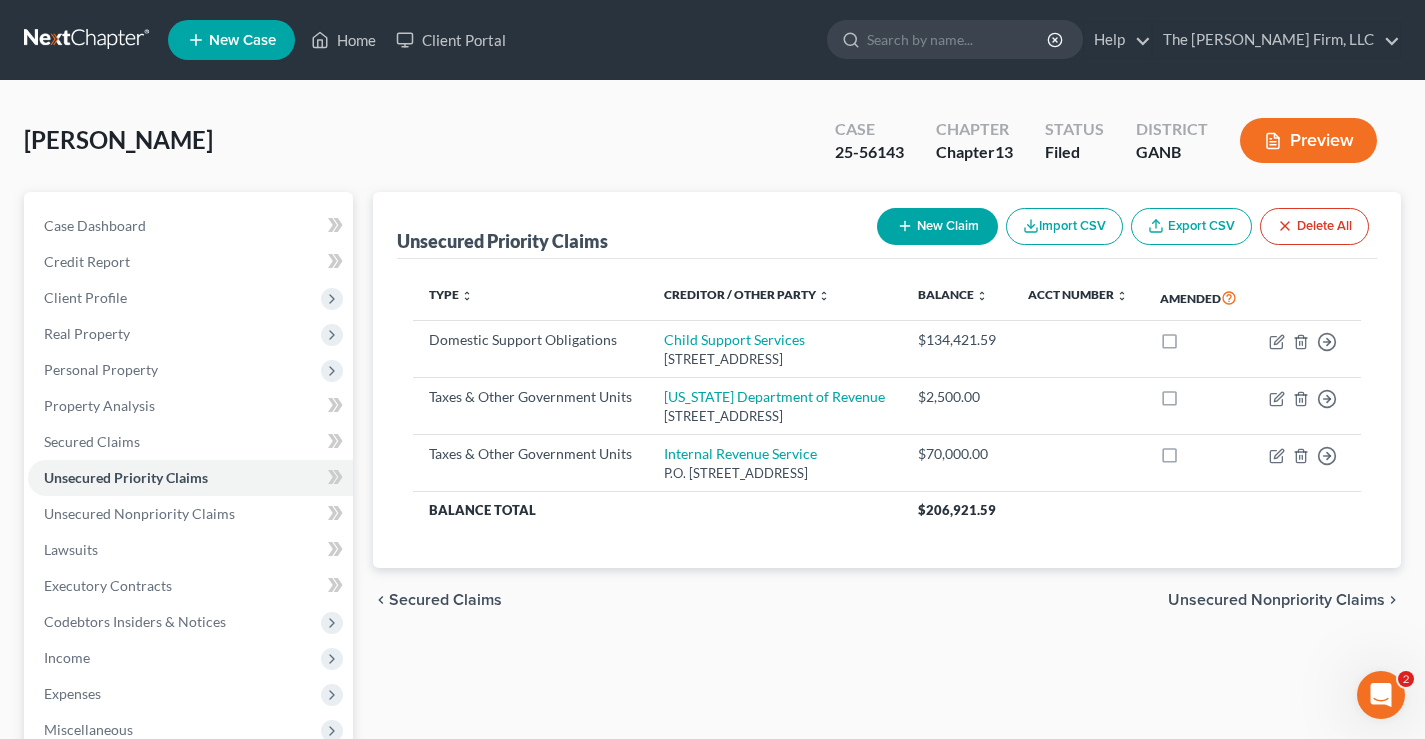 click on "Brewer, Kenneth Upgraded Case 25-56143 Chapter Chapter  13 Status Filed District GANB Preview" at bounding box center (712, 148) 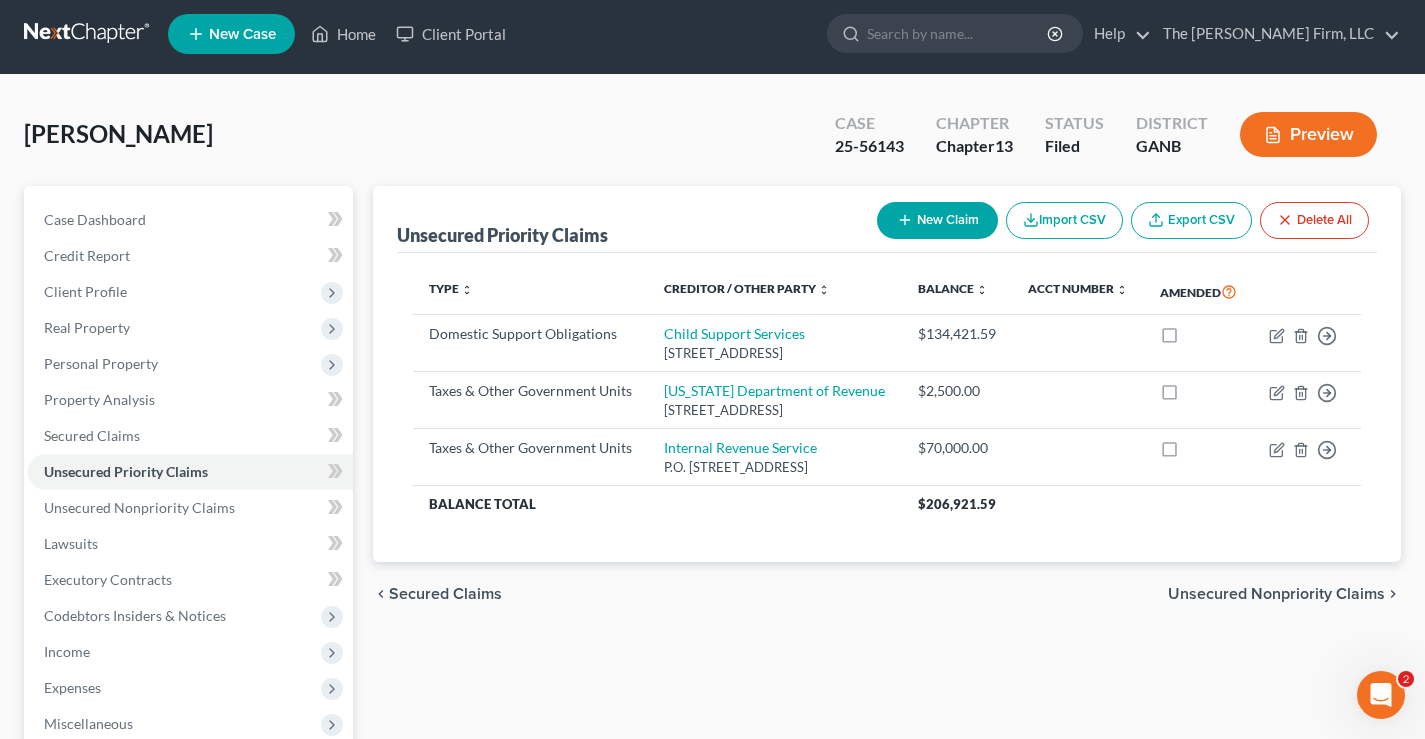 scroll, scrollTop: 360, scrollLeft: 0, axis: vertical 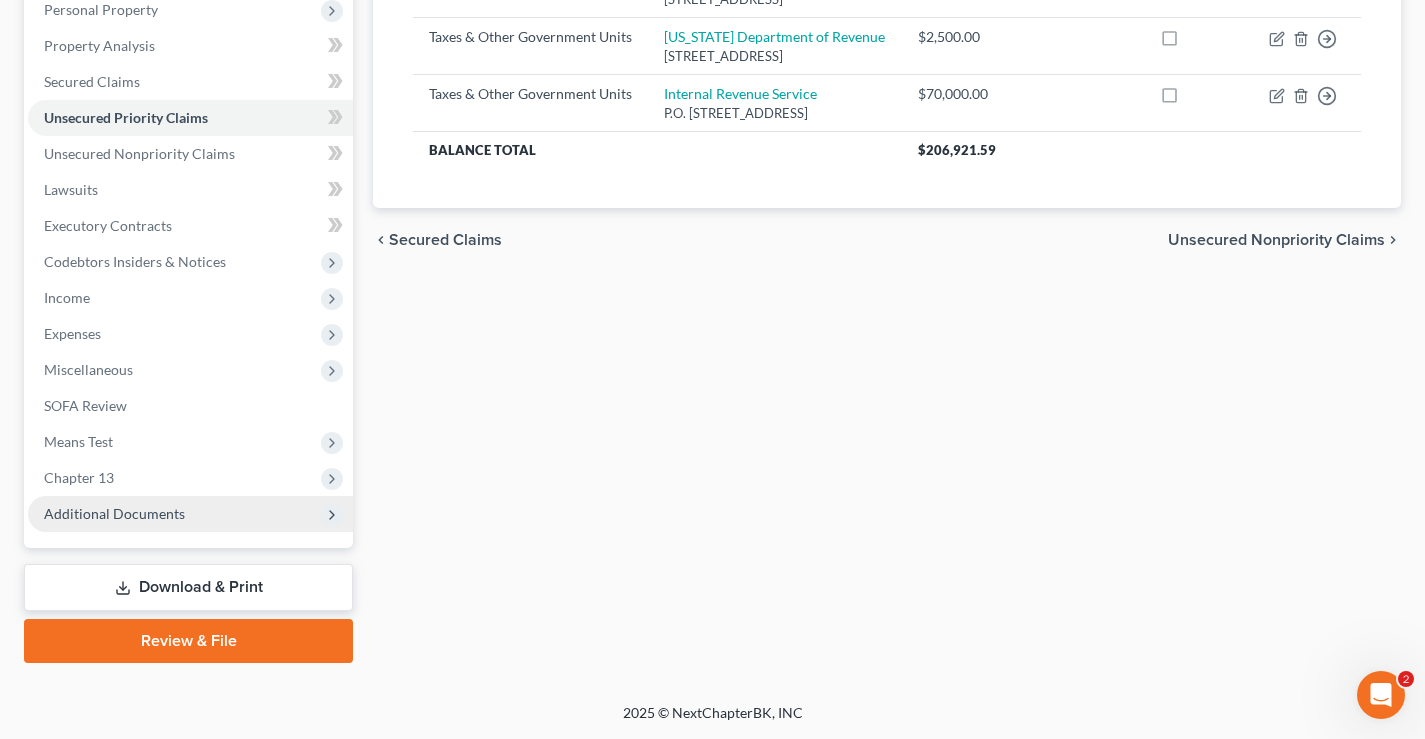 click on "Additional Documents" at bounding box center (114, 513) 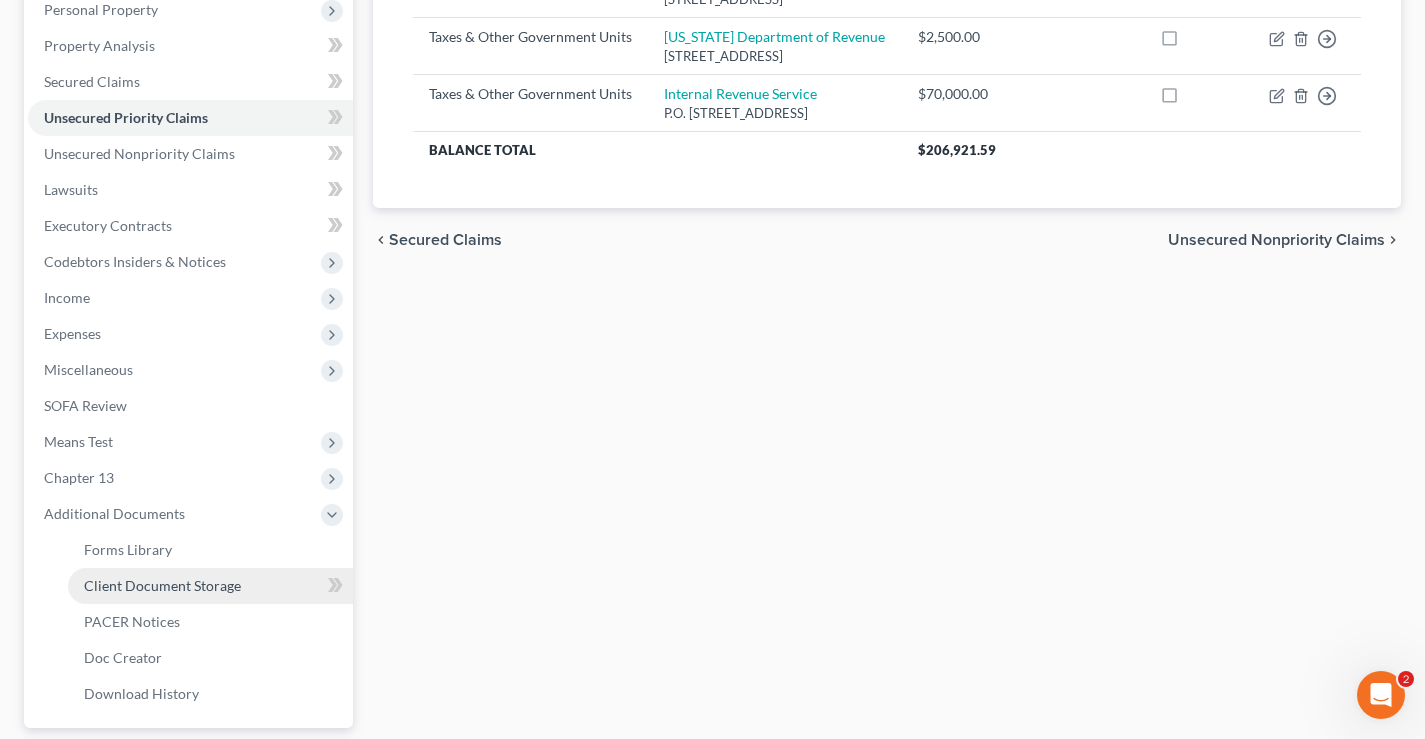 click on "Client Document Storage" at bounding box center (162, 585) 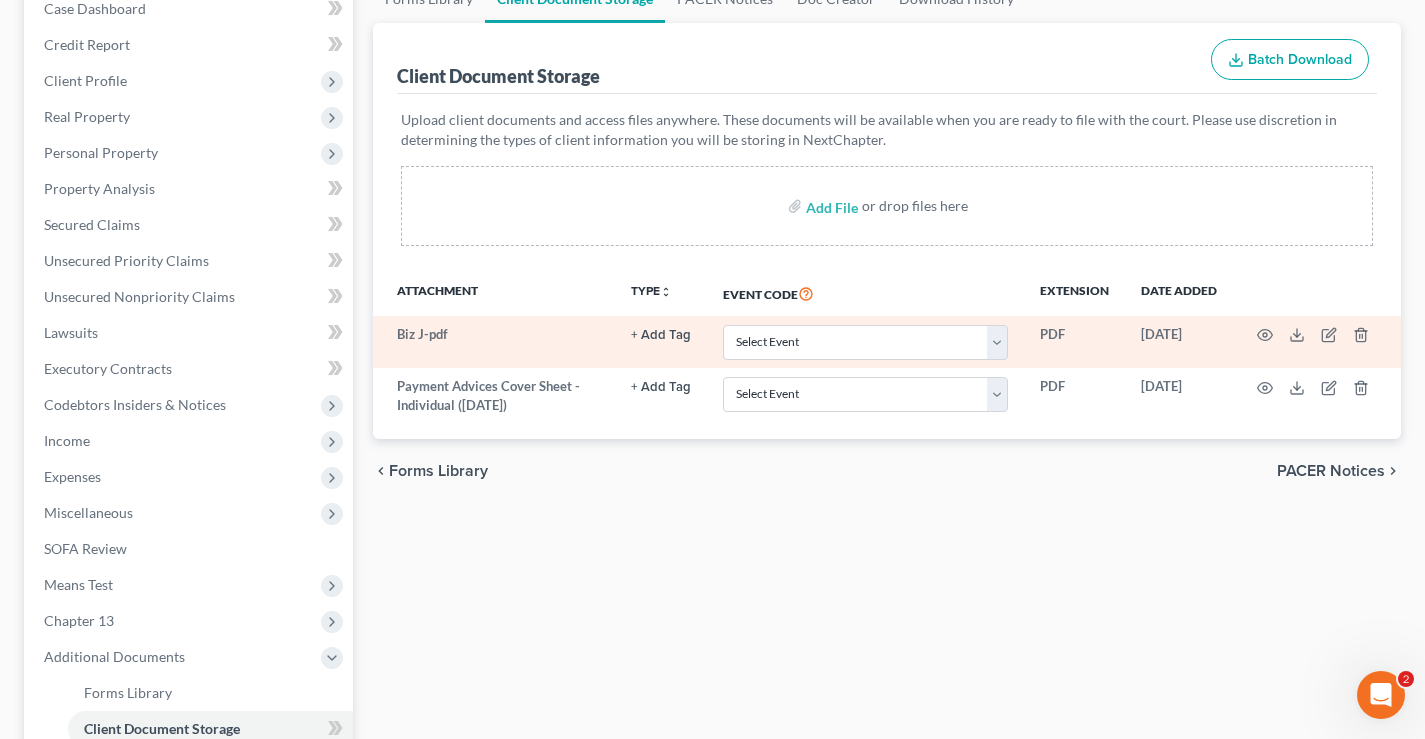 scroll, scrollTop: 100, scrollLeft: 0, axis: vertical 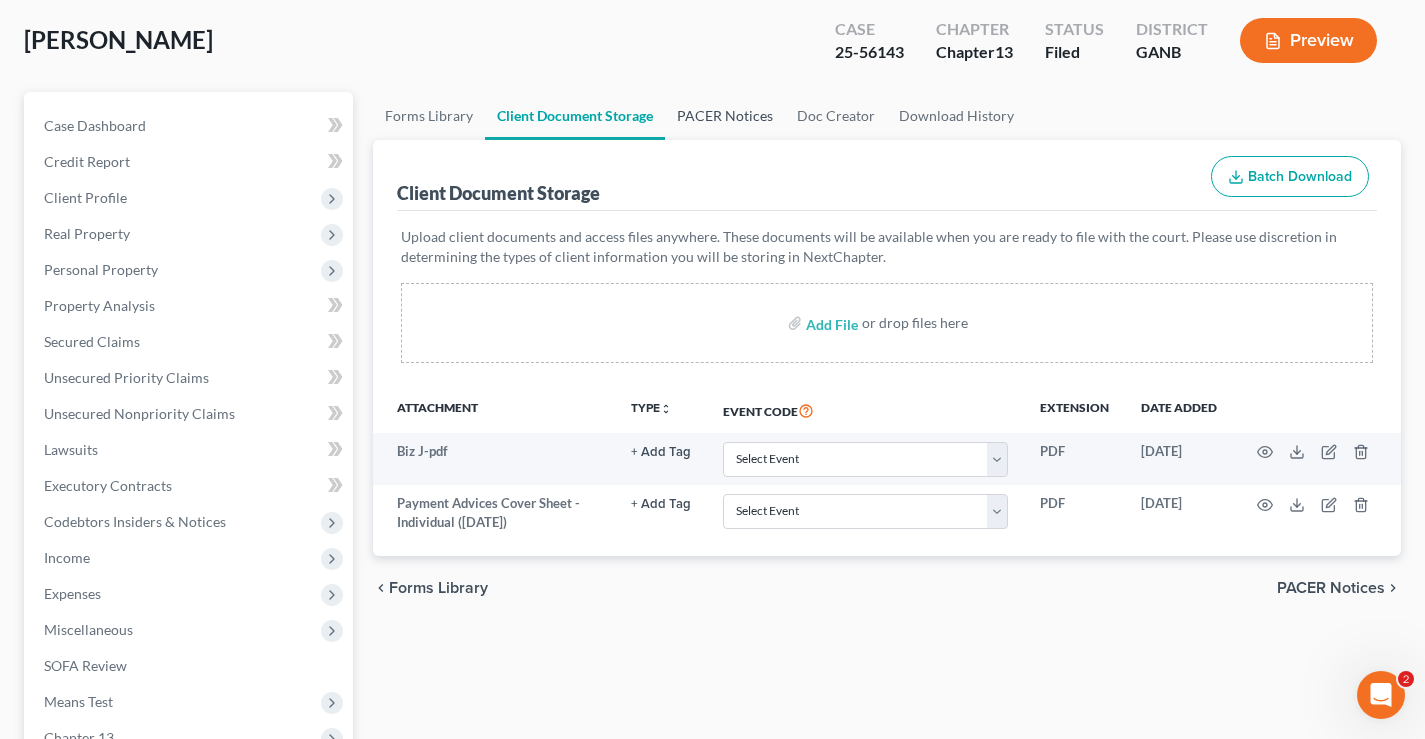 click on "PACER Notices" at bounding box center [725, 116] 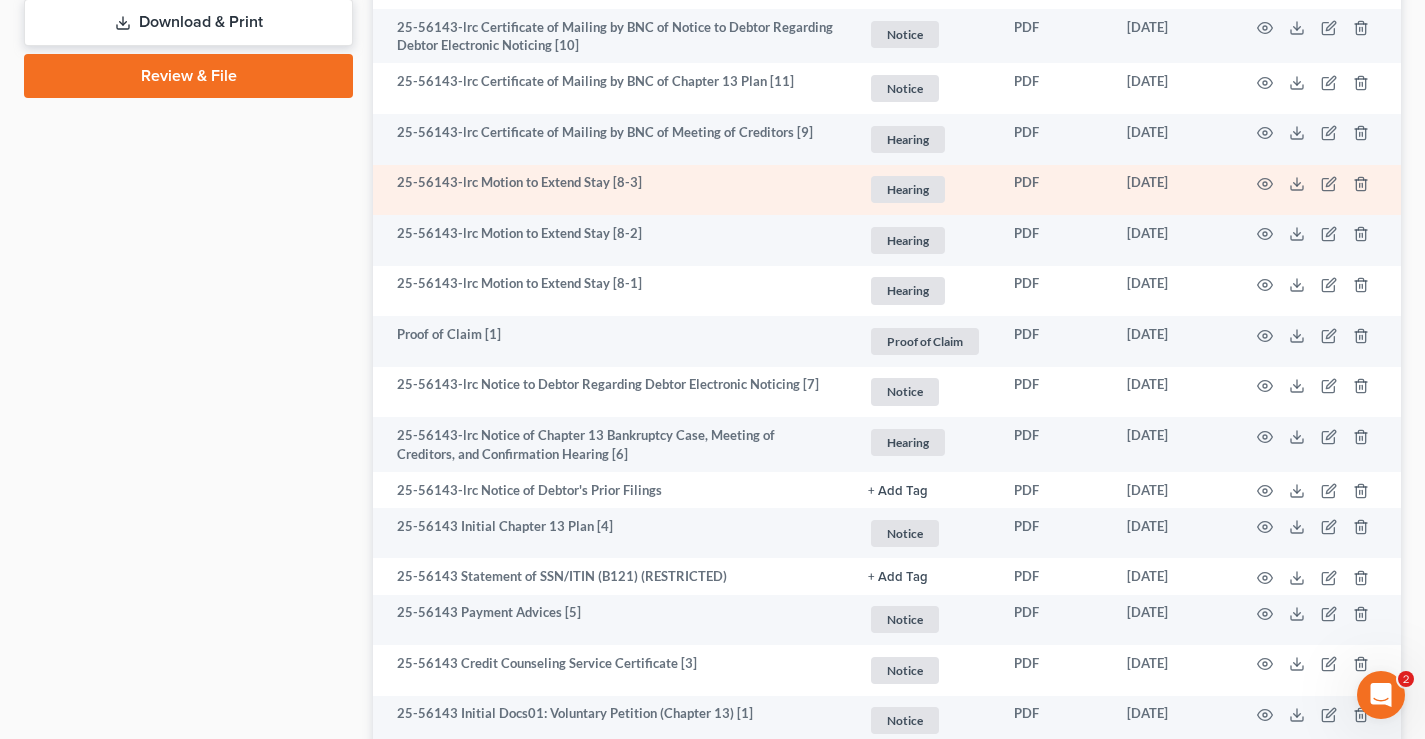 scroll, scrollTop: 1268, scrollLeft: 0, axis: vertical 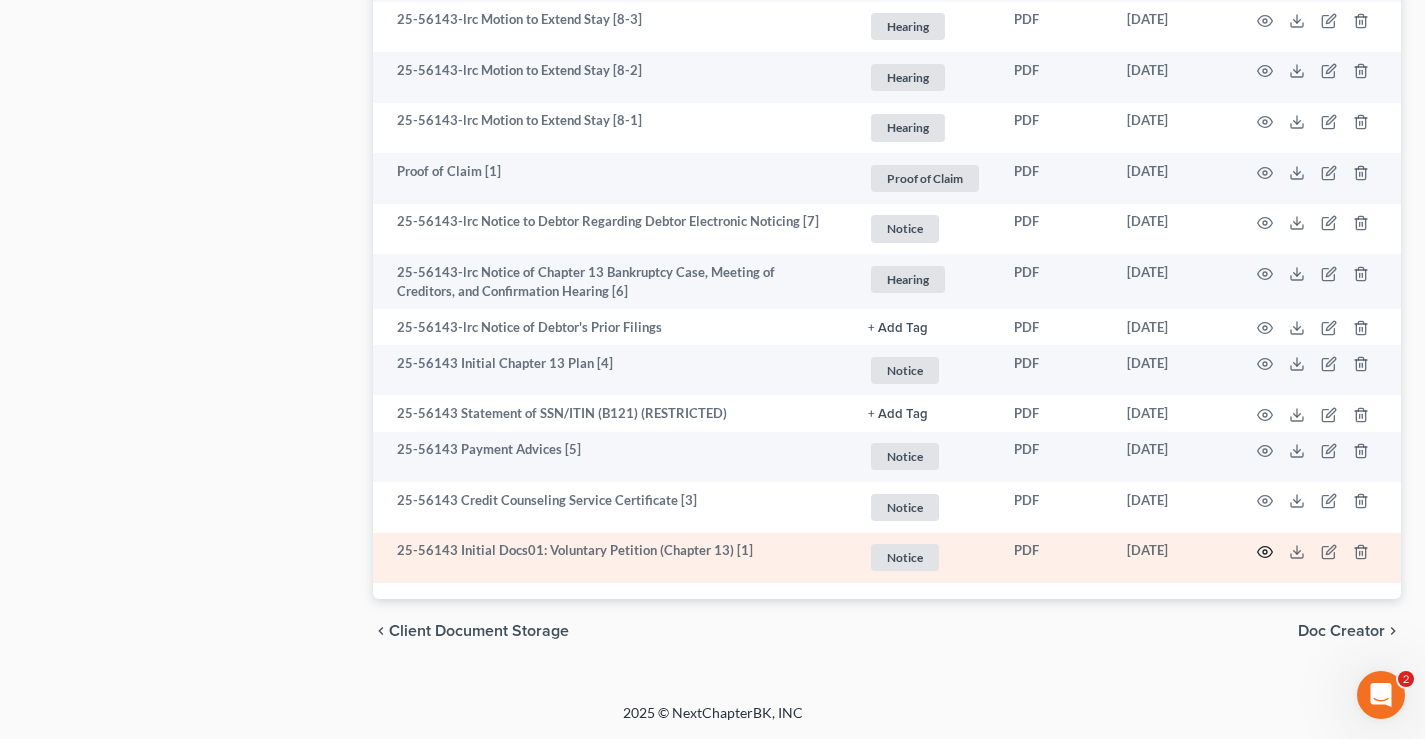 click 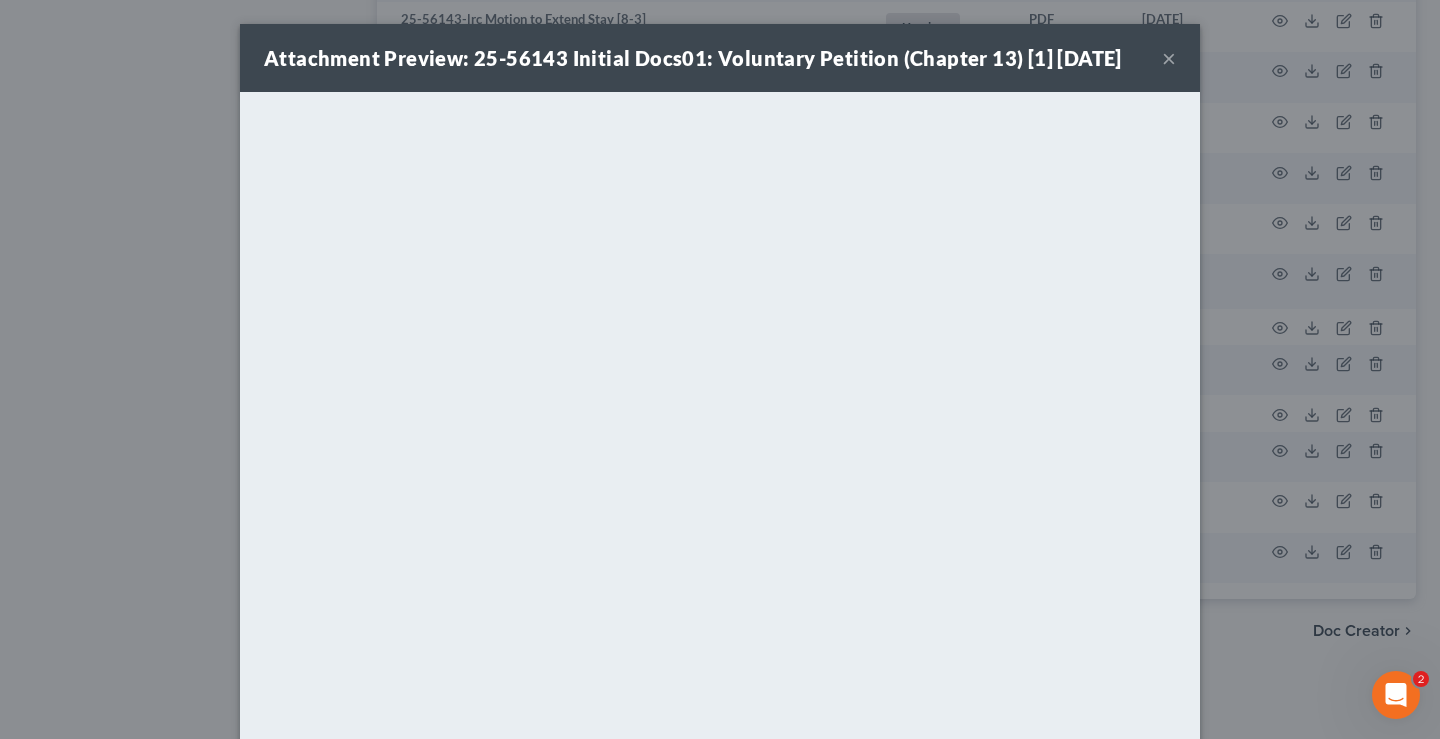 click on "×" at bounding box center [1169, 58] 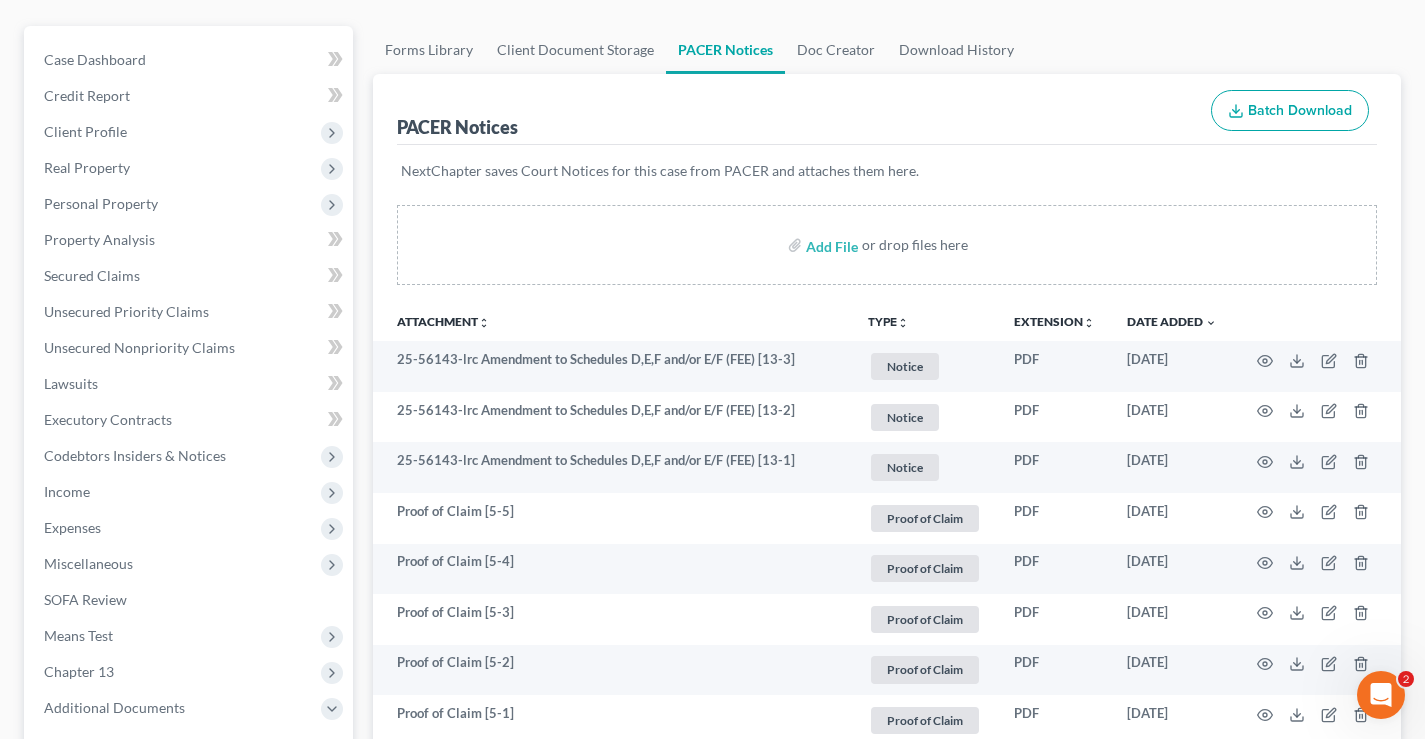 scroll, scrollTop: 0, scrollLeft: 0, axis: both 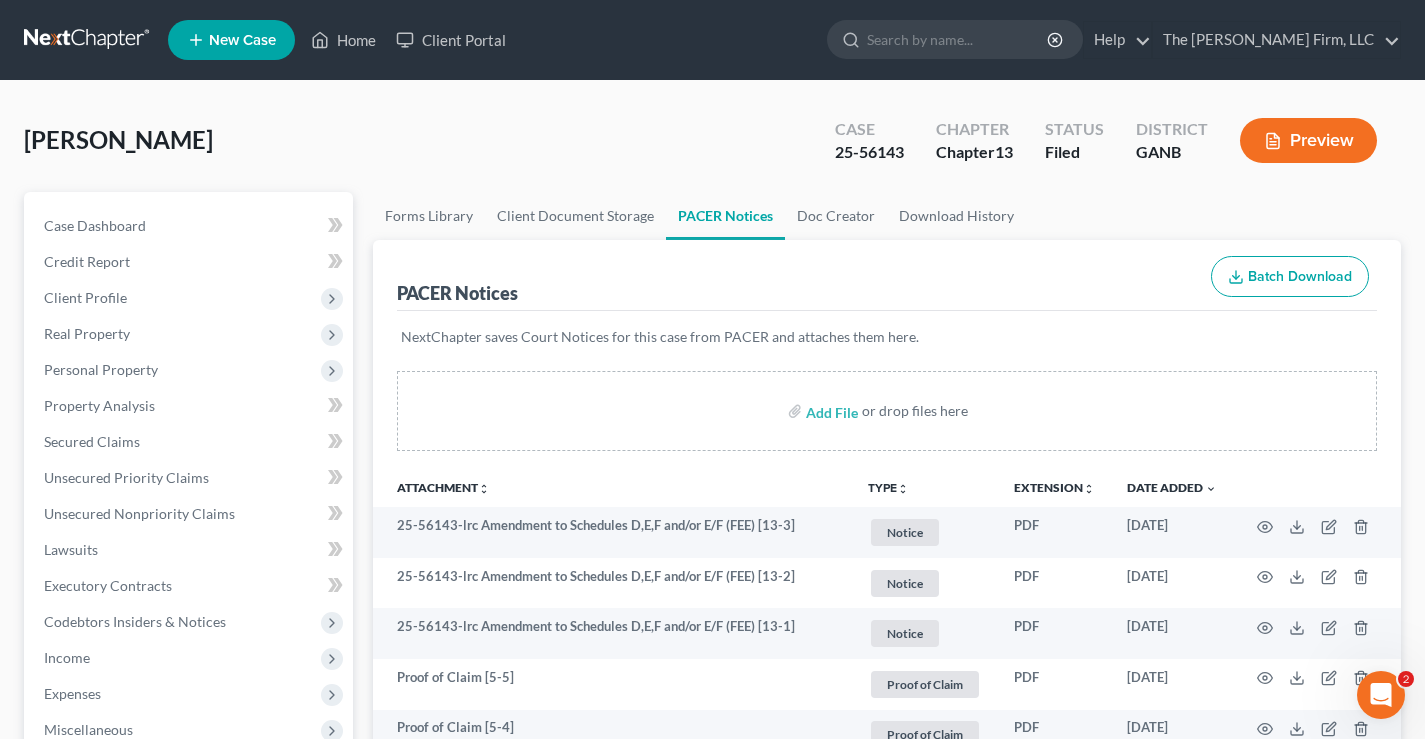 click on "Brewer, Kenneth Upgraded Case 25-56143 Chapter Chapter  13 Status Filed District GANB Preview" at bounding box center [712, 148] 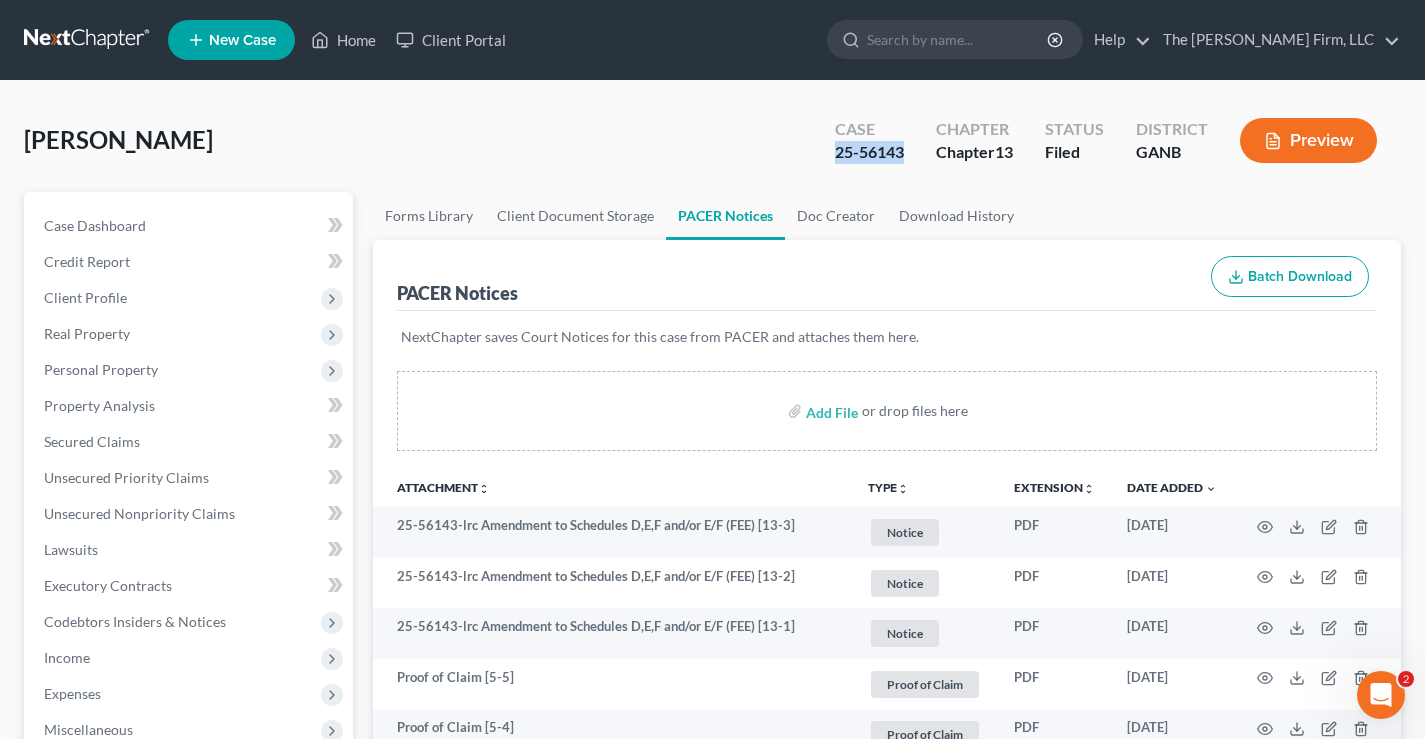 drag, startPoint x: 831, startPoint y: 152, endPoint x: 903, endPoint y: 151, distance: 72.00694 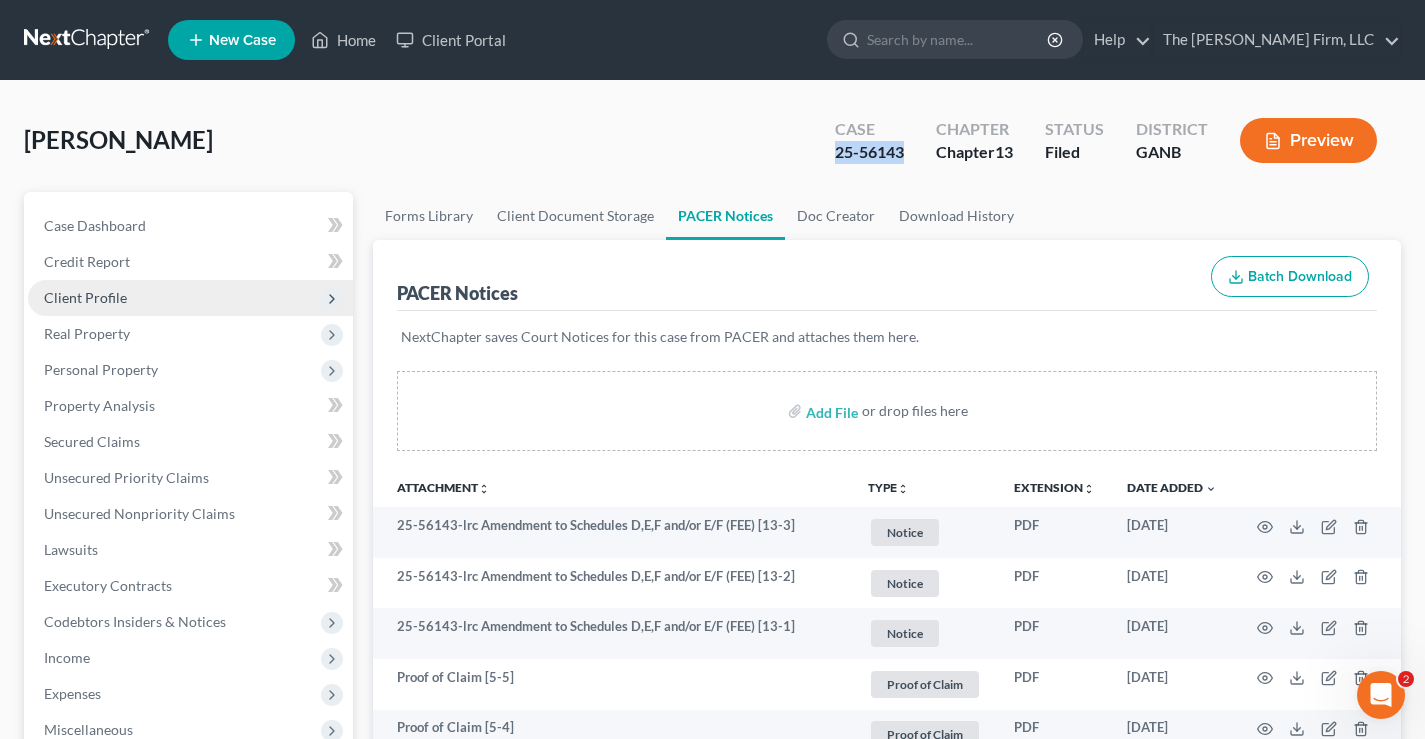 scroll, scrollTop: 200, scrollLeft: 0, axis: vertical 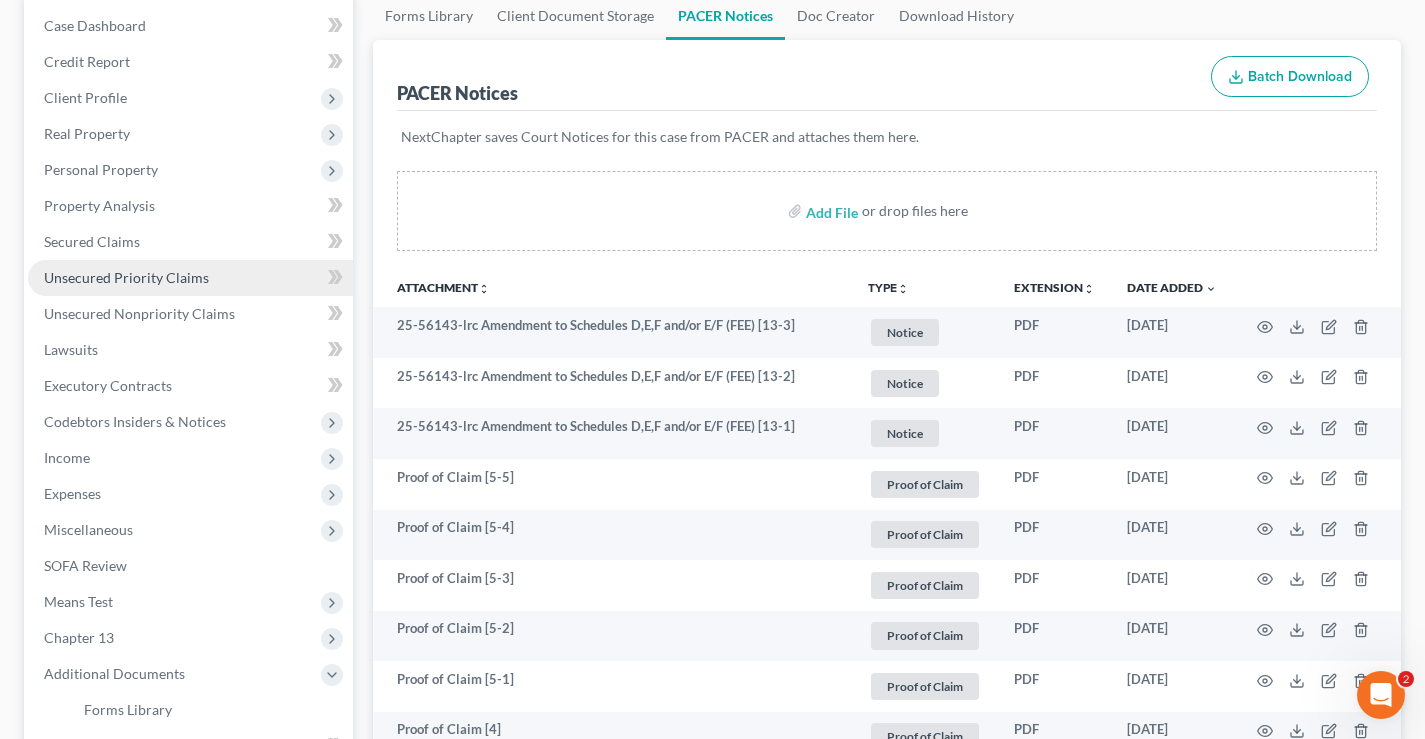 click on "Unsecured Priority Claims" at bounding box center [126, 277] 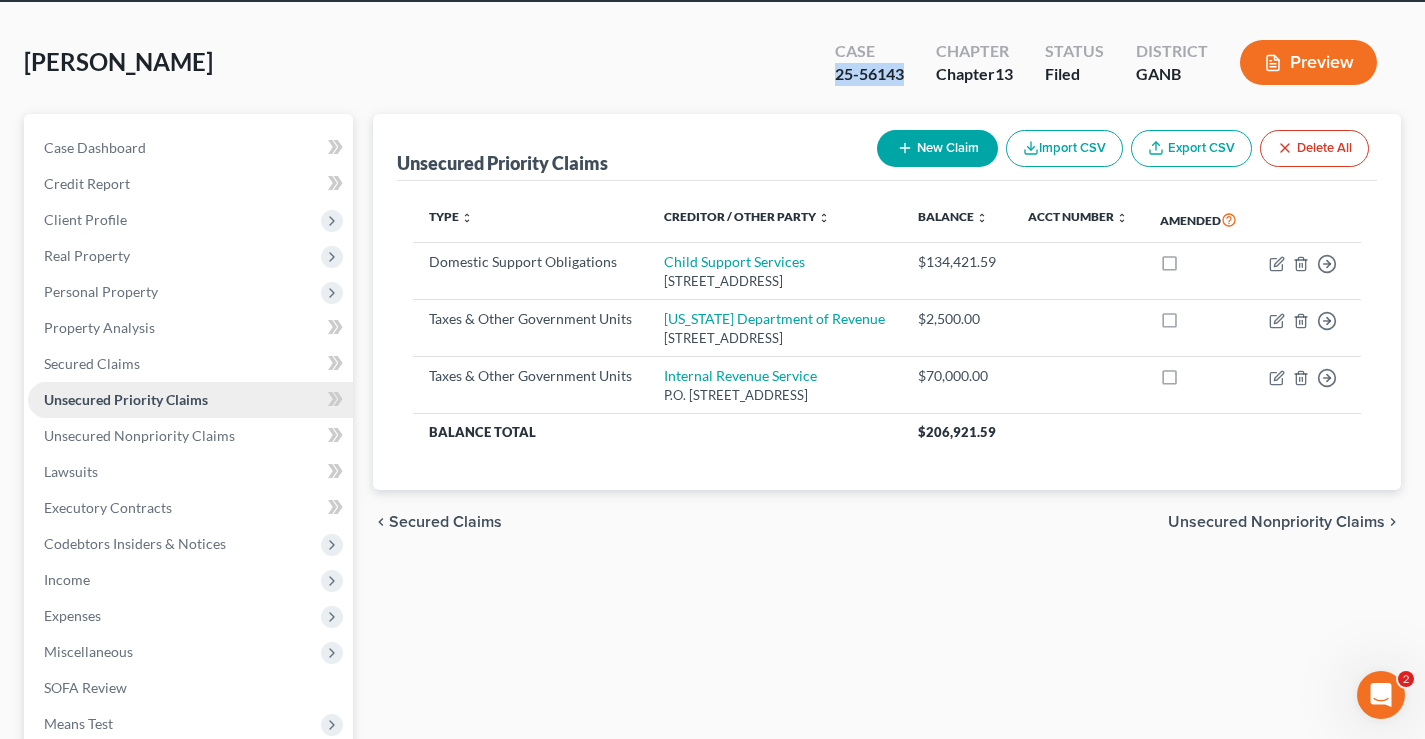 scroll, scrollTop: 0, scrollLeft: 0, axis: both 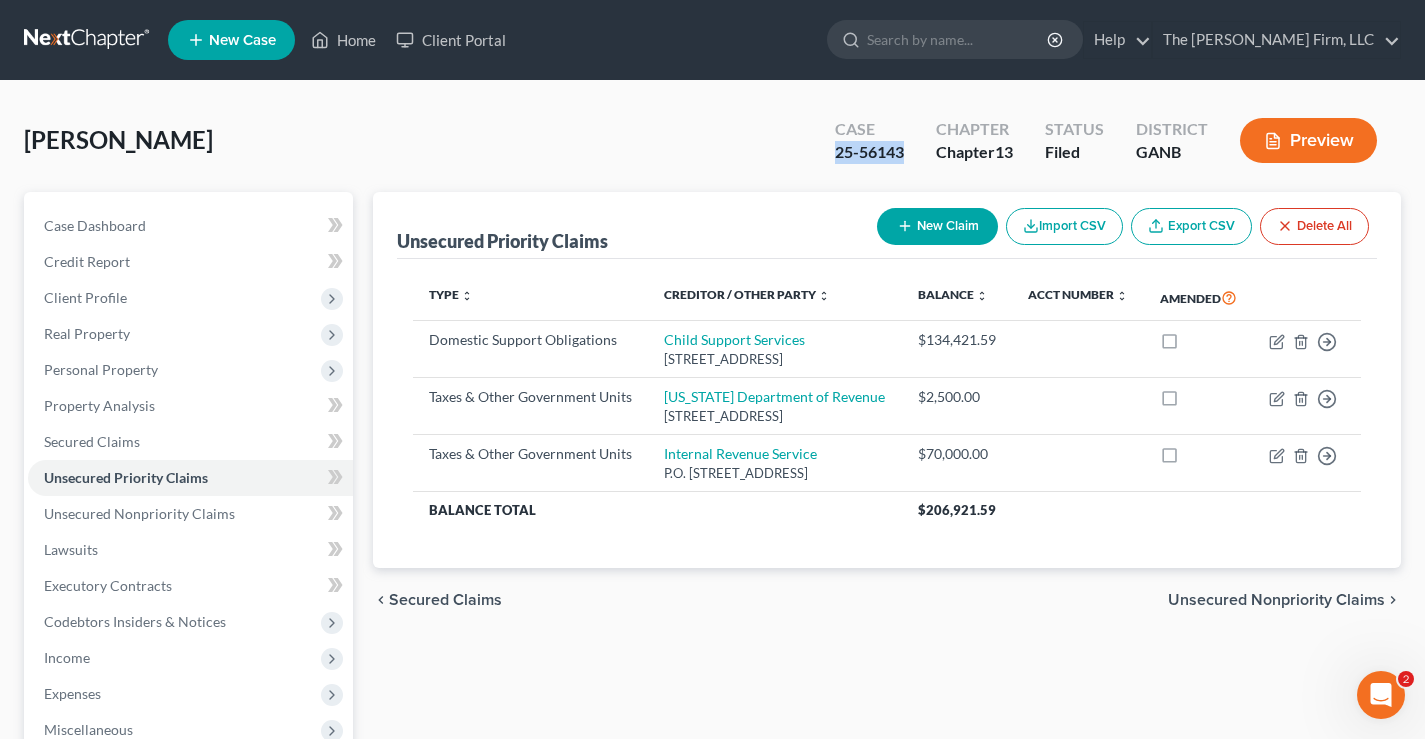 click on "Case 25-56143" at bounding box center (869, 142) 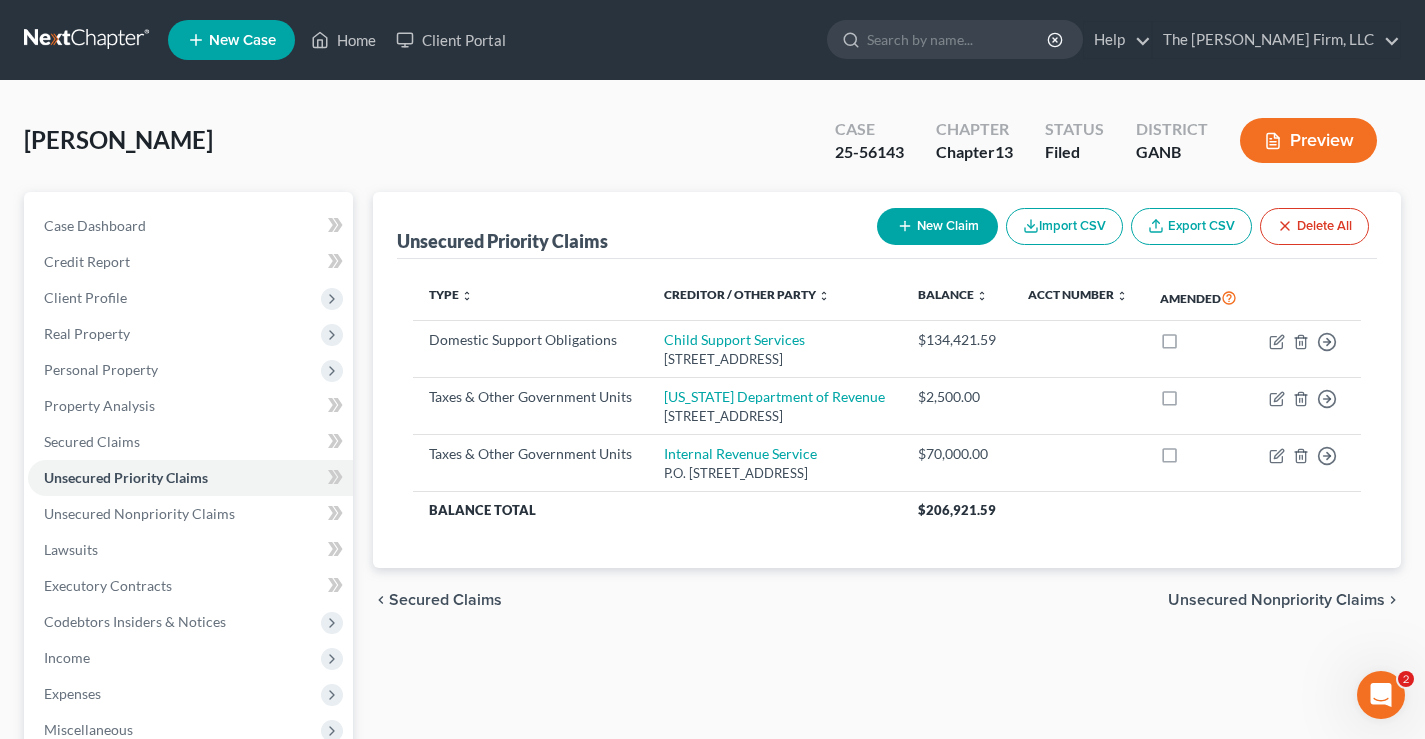 click on "Brewer, Kenneth Upgraded Case 25-56143 Chapter Chapter  13 Status Filed District GANB Preview" at bounding box center [712, 148] 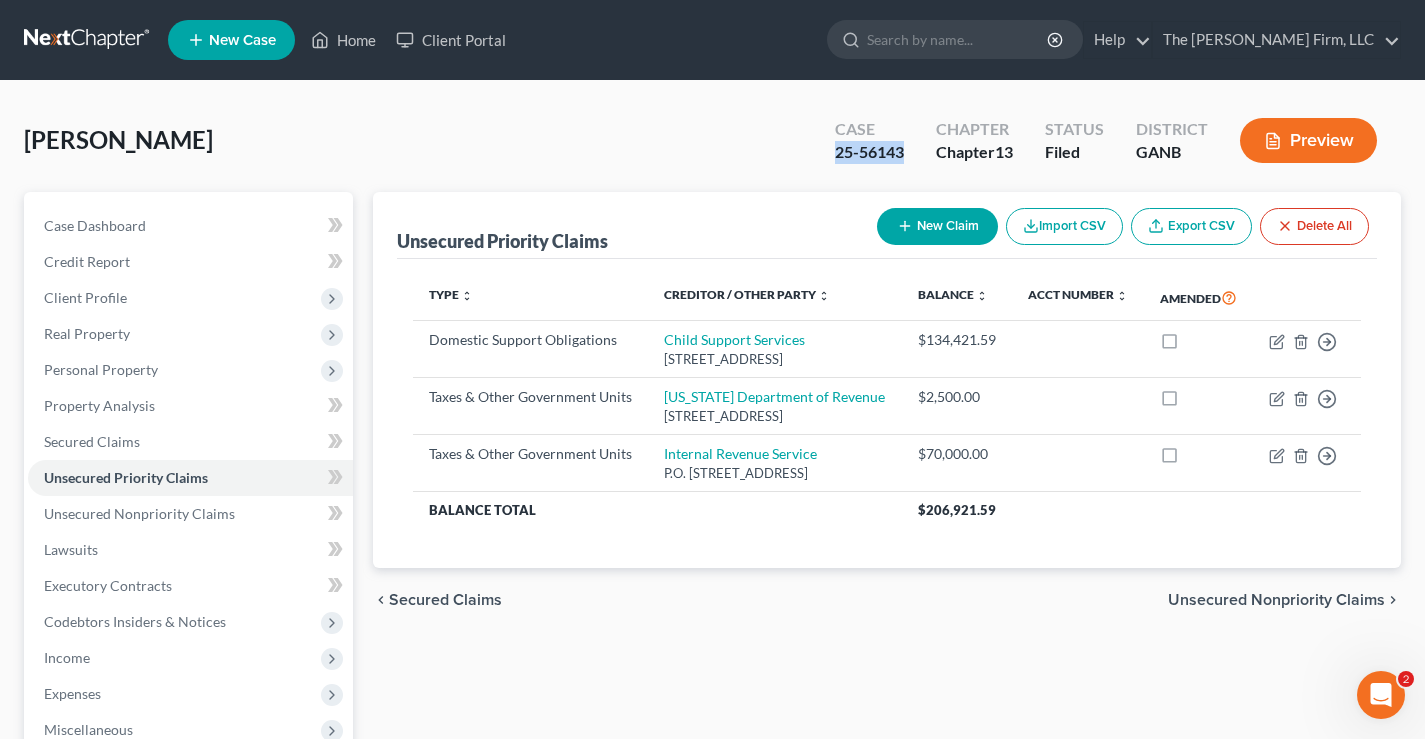 drag, startPoint x: 823, startPoint y: 152, endPoint x: 908, endPoint y: 152, distance: 85 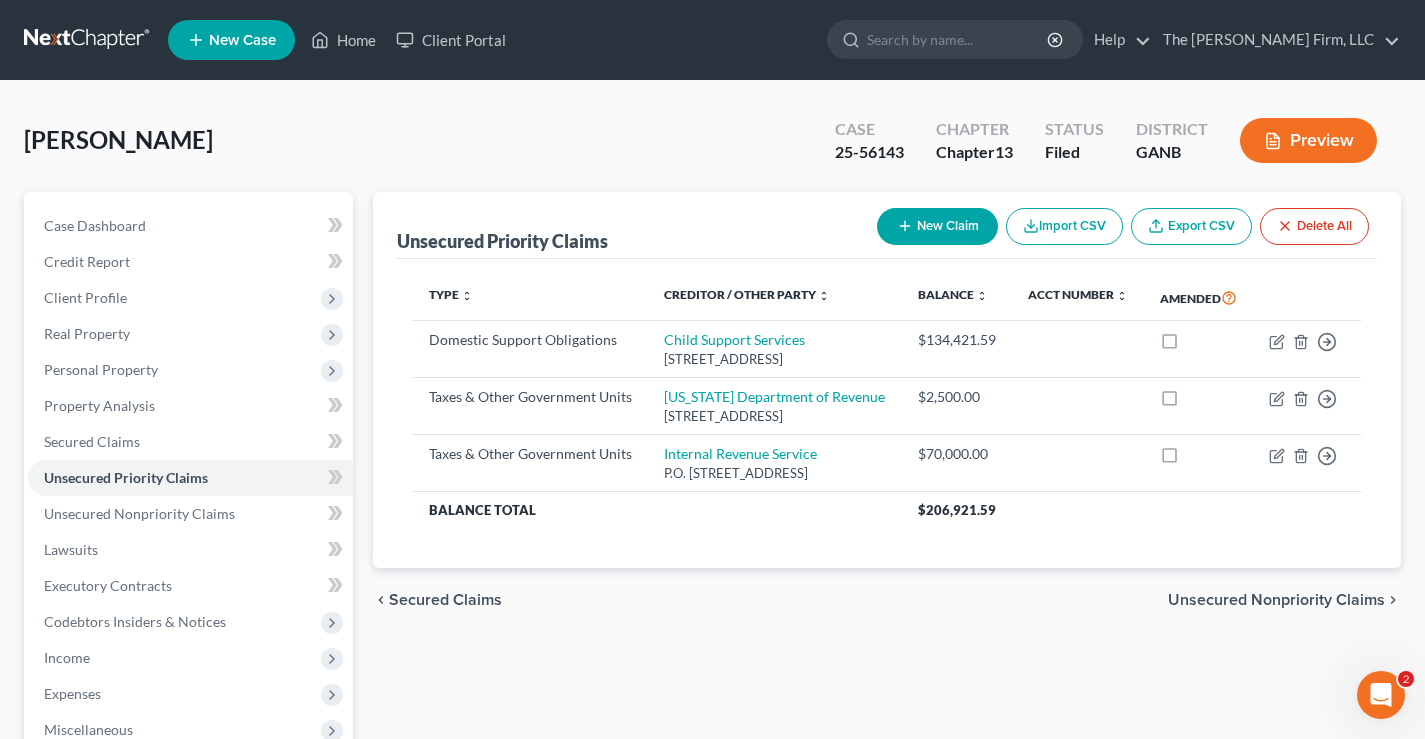 click on "Brewer, Kenneth Upgraded Case 25-56143 Chapter Chapter  13 Status Filed District GANB Preview" at bounding box center [712, 148] 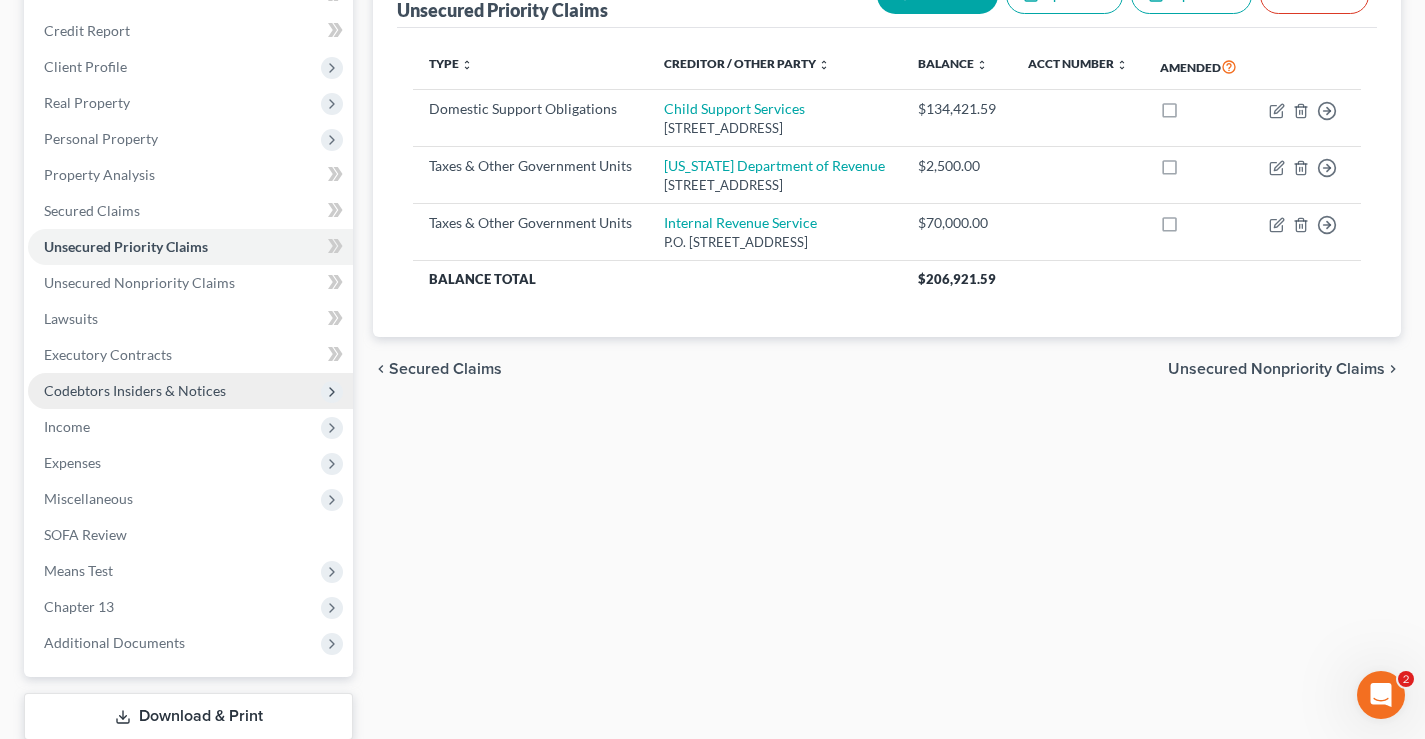 scroll, scrollTop: 360, scrollLeft: 0, axis: vertical 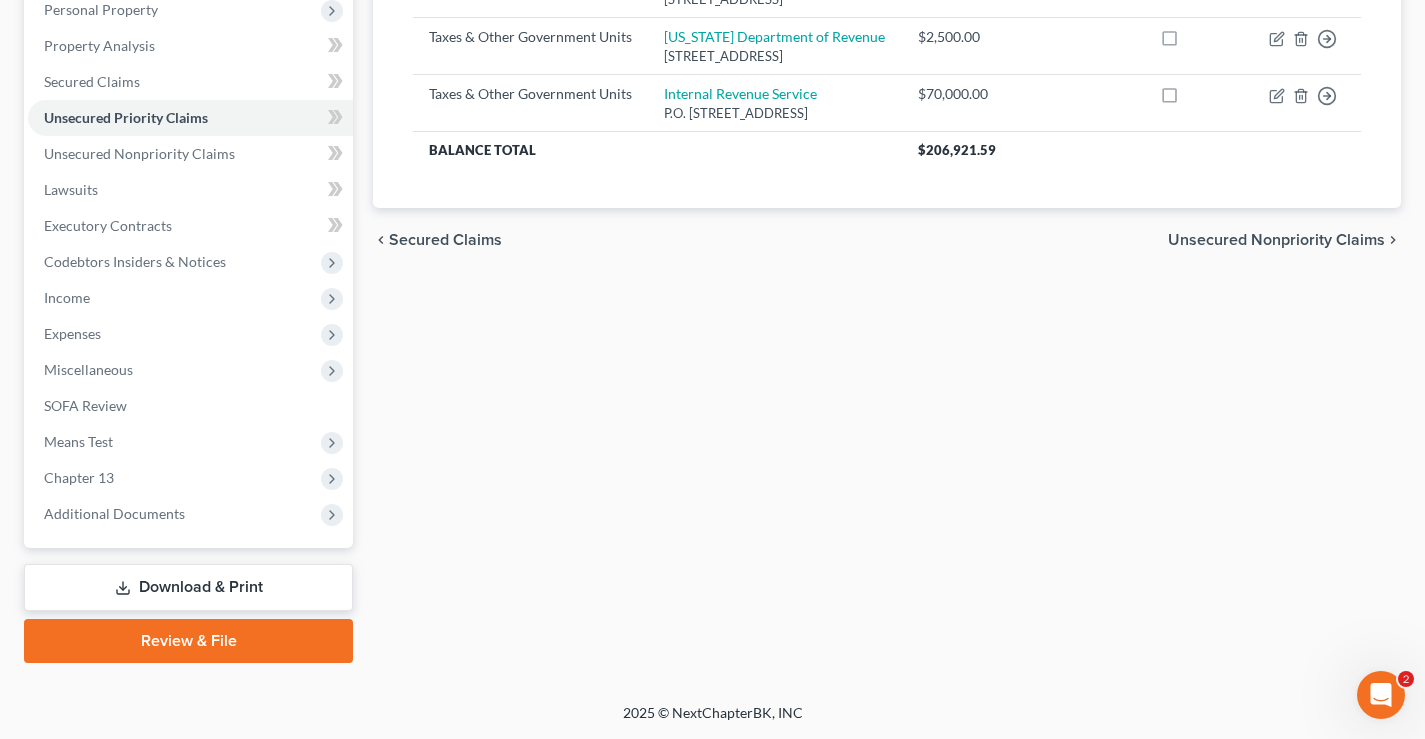 click on "Unsecured Priority Claims New Claim
Import CSV
Export CSV Delete All
Type  expand_more   expand_less   unfold_more Creditor / Other Party  expand_more   expand_less   unfold_more Balance  expand_more   expand_less   unfold_more Acct Number  expand_more   expand_less   unfold_more Amended  Domestic Support Obligations Child Support Services 2023 Avalon Parkway, Mcdonough, GA 30253 $134,421.59 Move to D Move to F Move to G Move to Notice Only Taxes & Other Government Units Georgia Department of Revenue 2595 Century Parkway NE Suite 339, Atlanta, GA 30345 $2,500.00 Move to D Move to F Move to G Move to Notice Only Taxes & Other Government Units Internal Revenue Service P.O. Box 7317, Philadelphia, PA 19101 $70,000.00 Move to D Move to F Move to G Move to Notice Only Balance Total $206,921.59
Previous
1
Next
chevron_left
Secured Claims
Unsecured Nonpriority Claims
chevron_right" at bounding box center (887, 247) 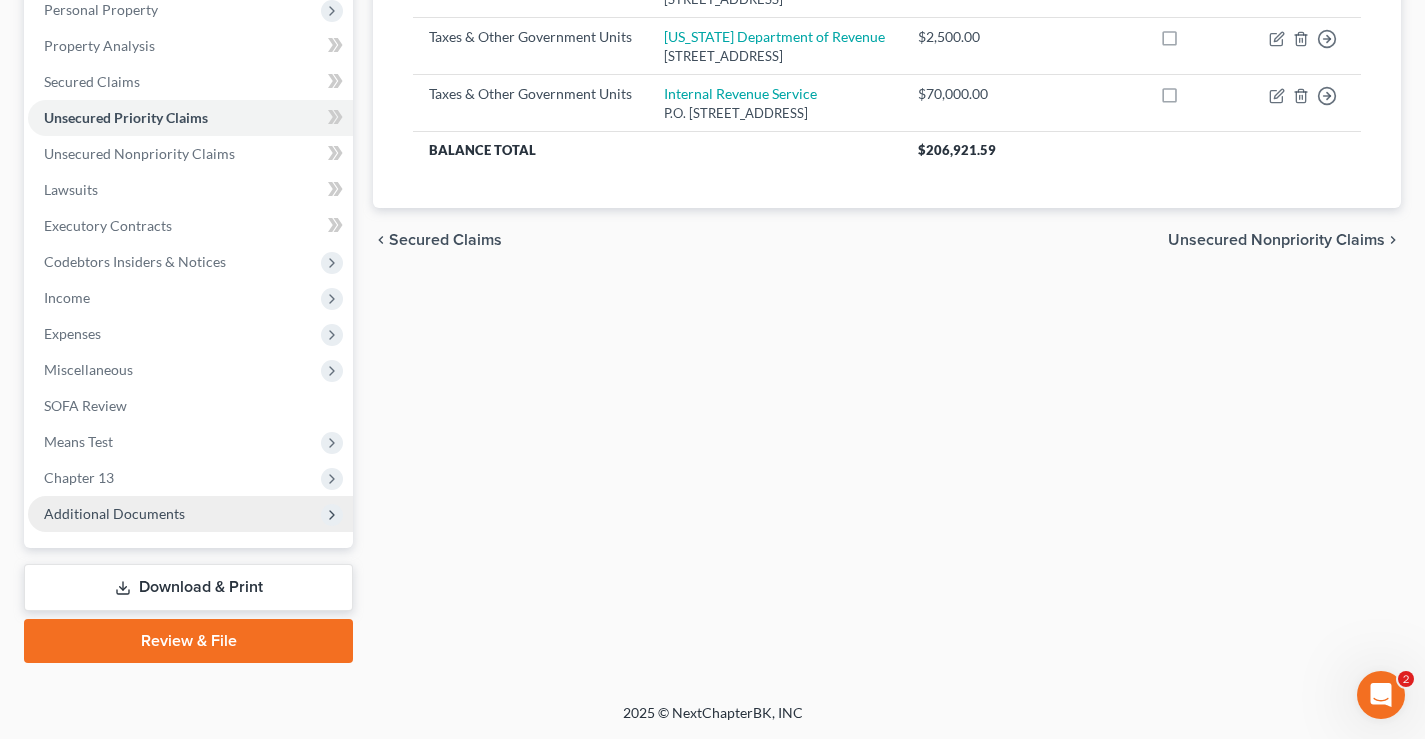 click on "Additional Documents" at bounding box center [114, 513] 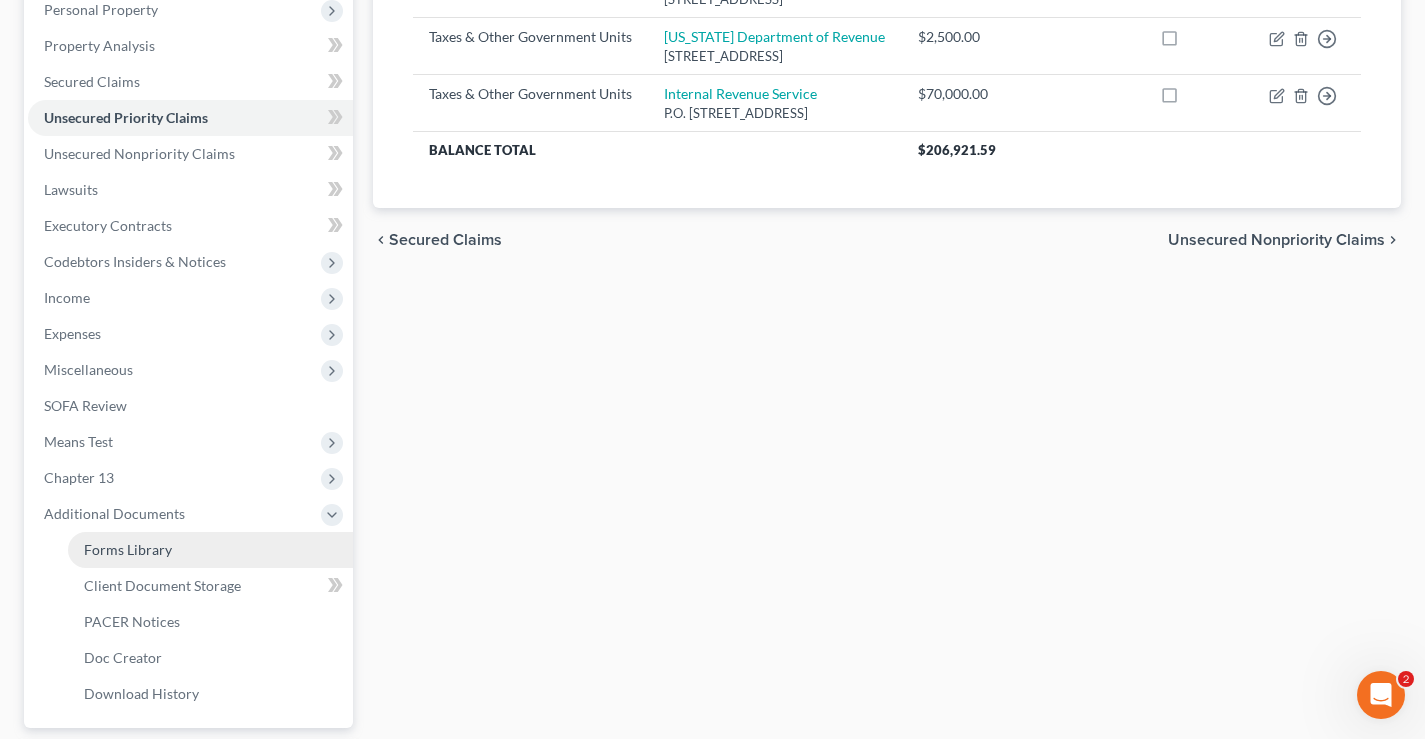 scroll, scrollTop: 540, scrollLeft: 0, axis: vertical 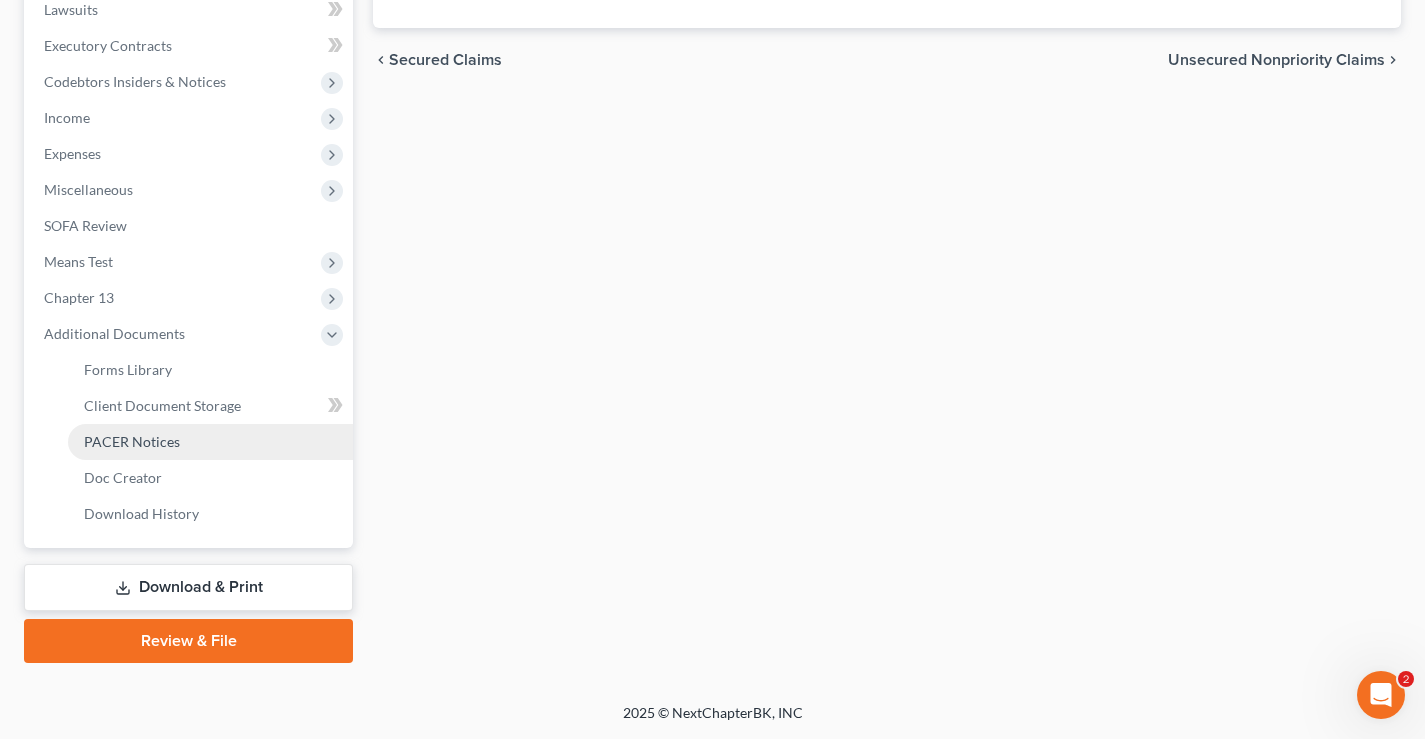 click on "PACER Notices" at bounding box center (132, 441) 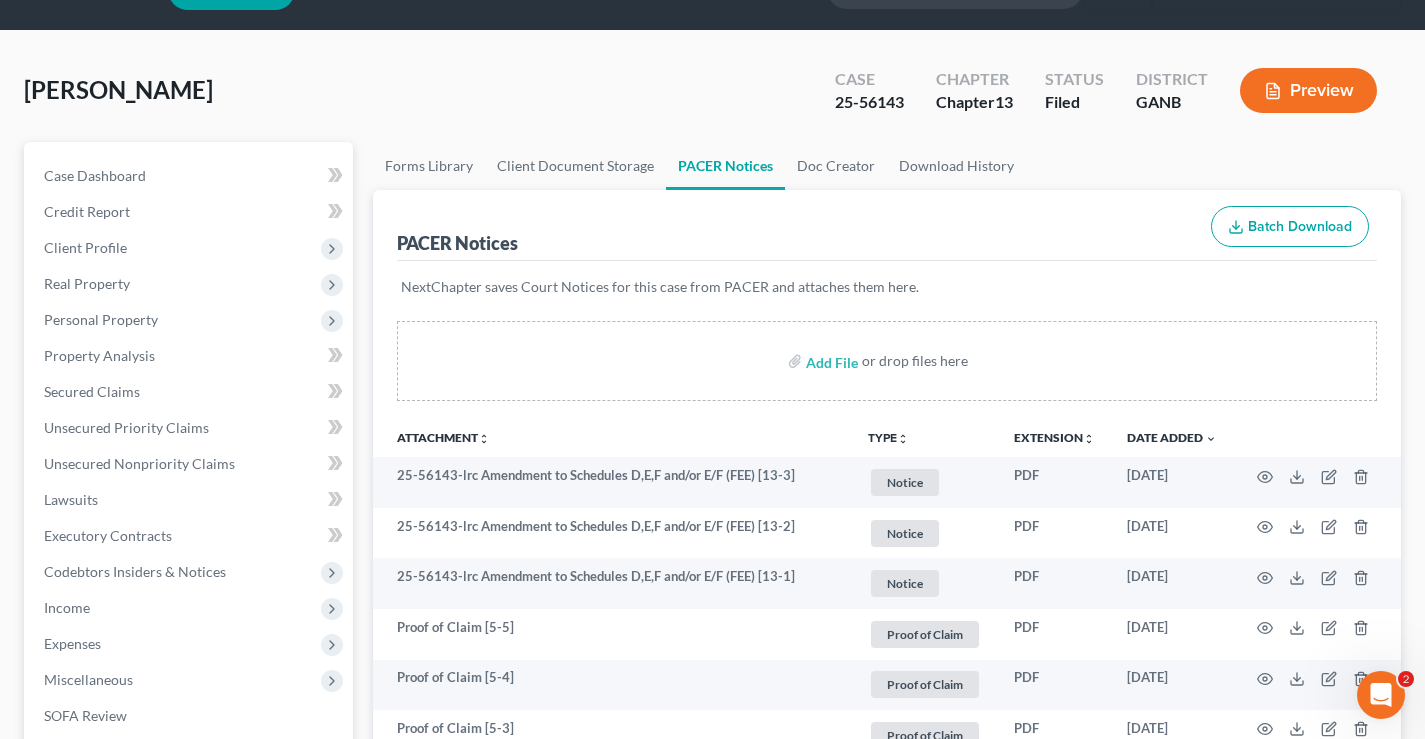 scroll, scrollTop: 100, scrollLeft: 0, axis: vertical 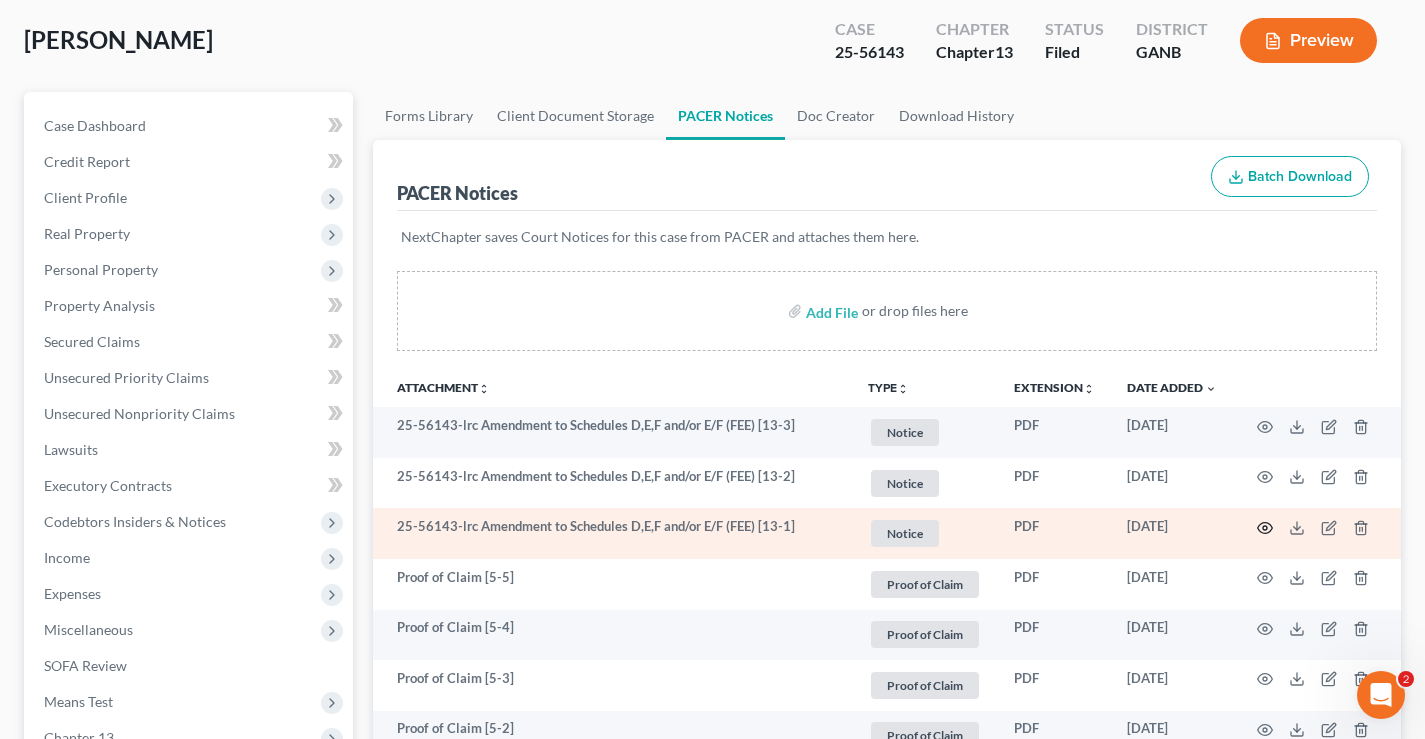 click 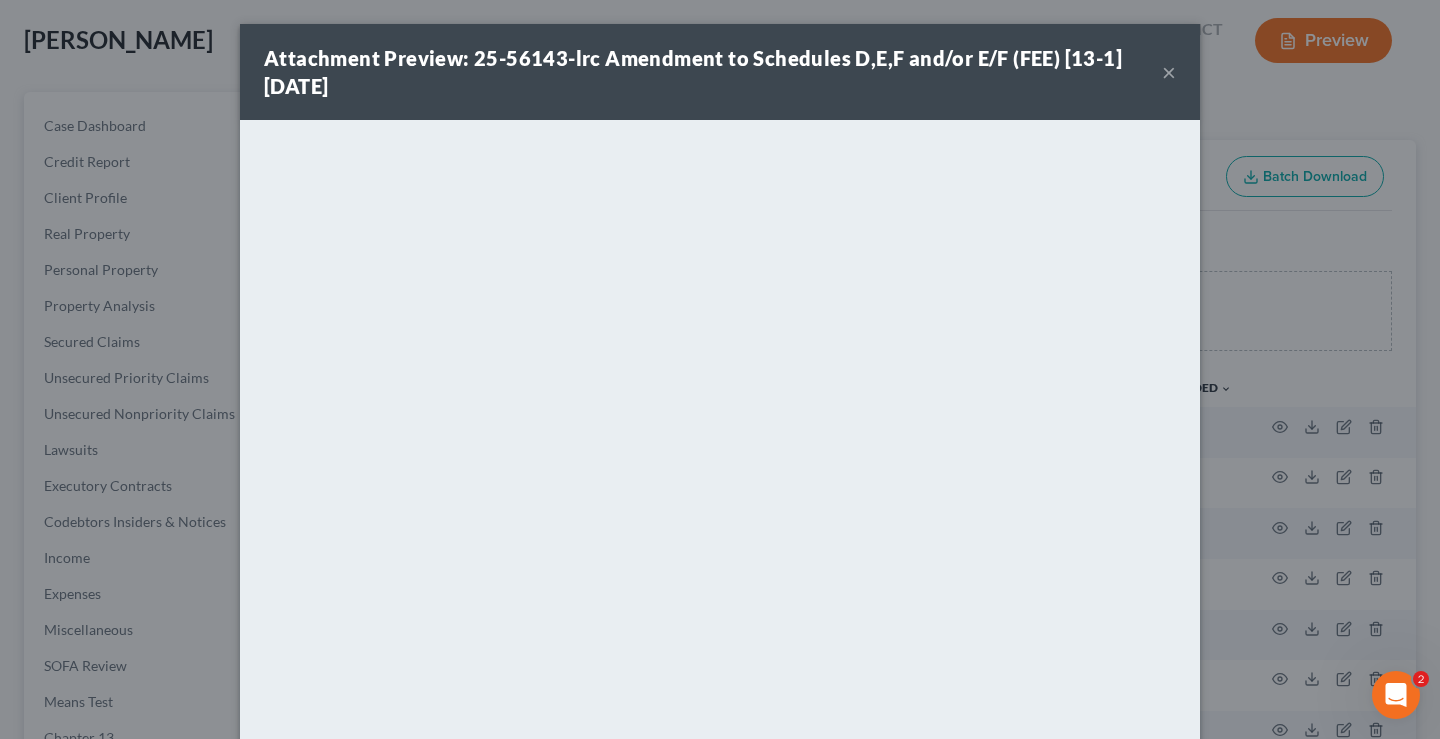 click on "×" at bounding box center (1169, 72) 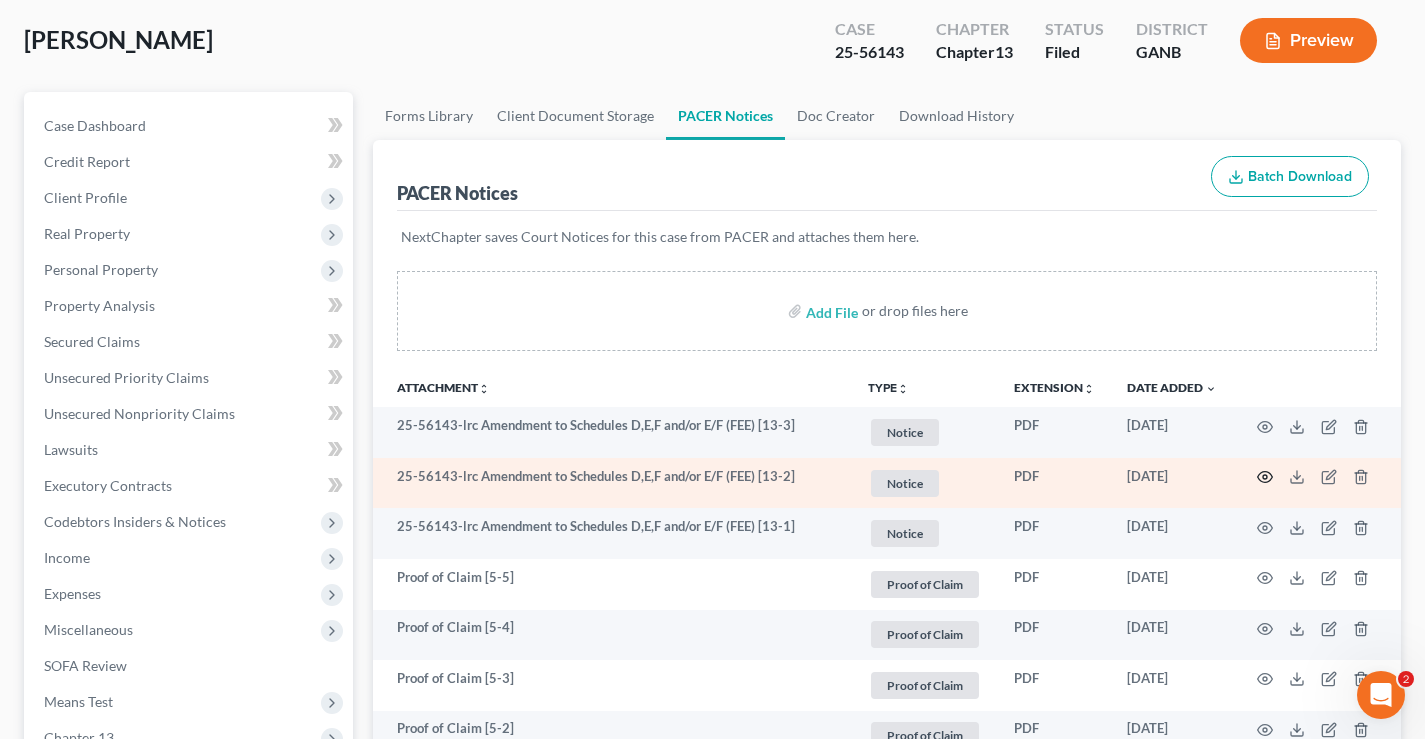 click 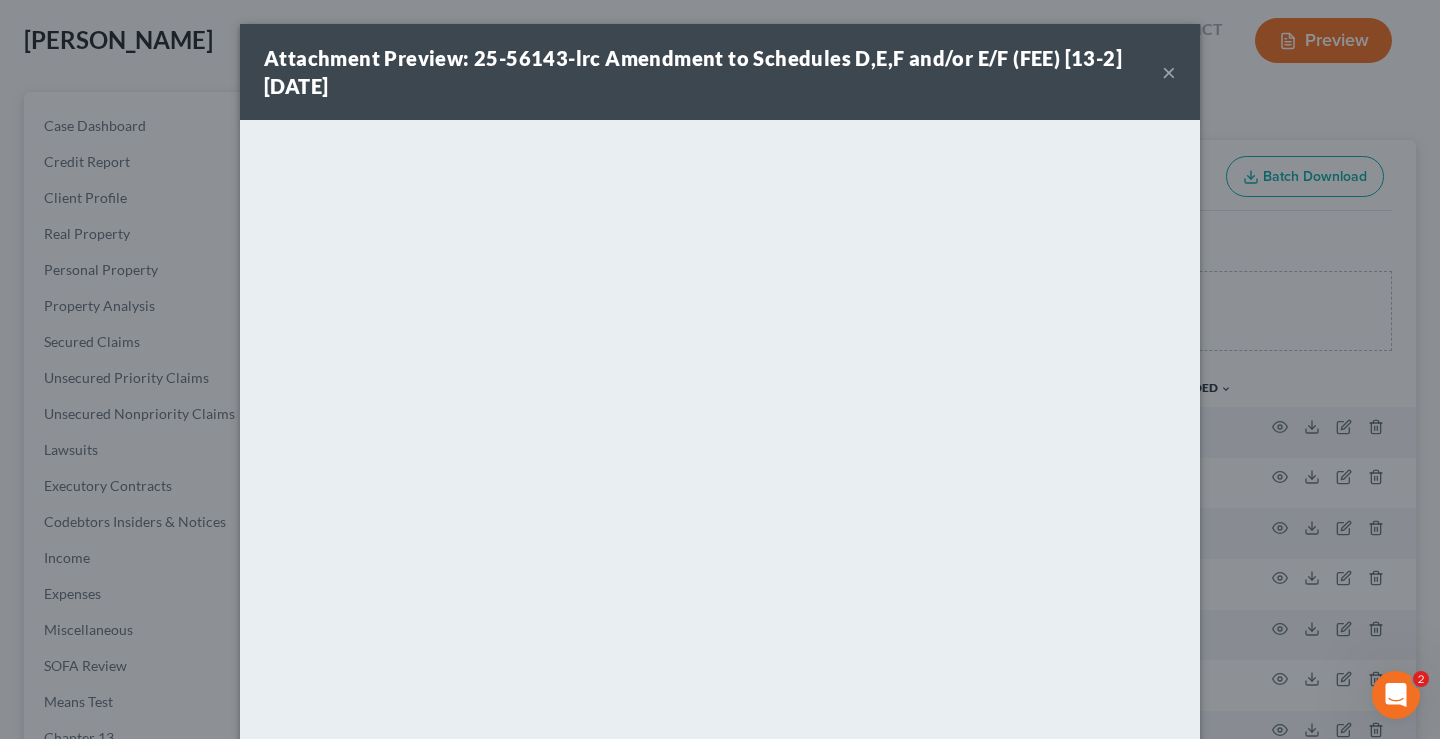 click on "×" at bounding box center (1169, 72) 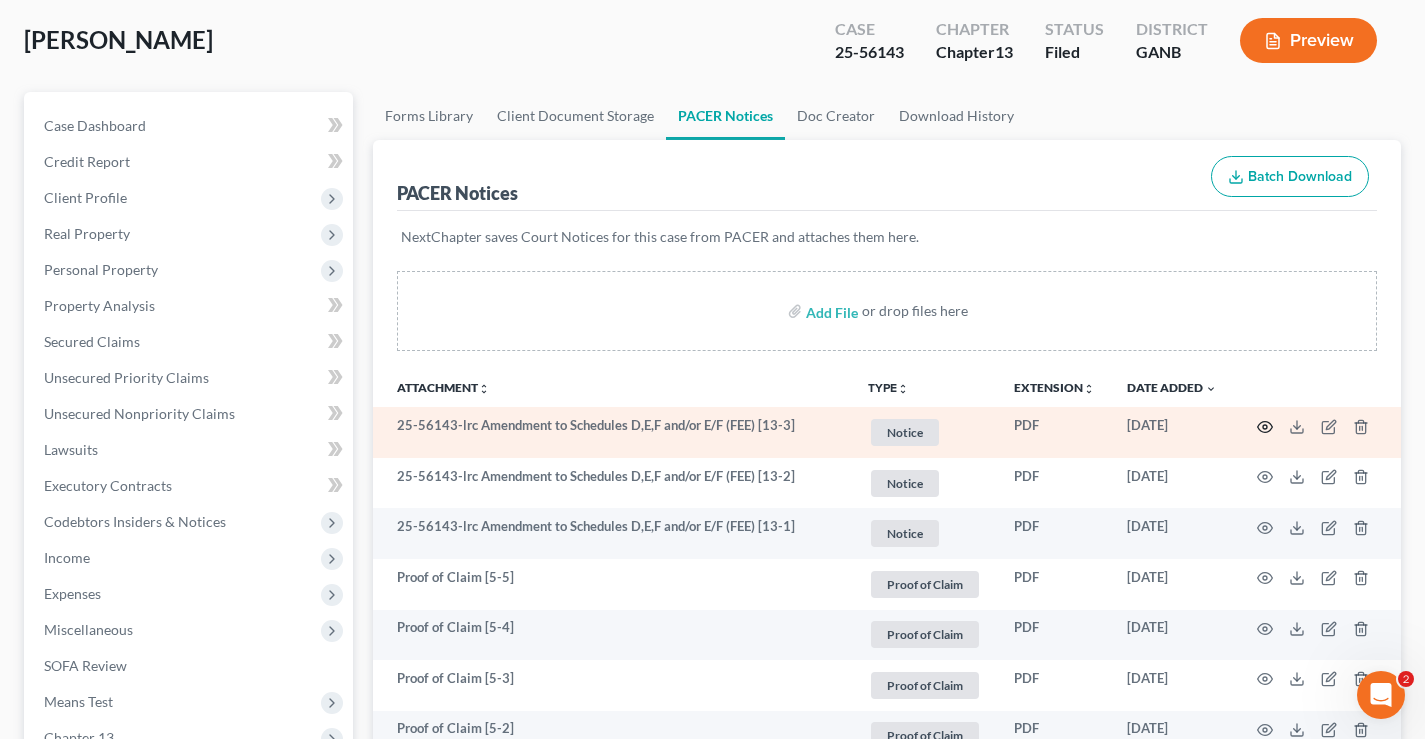 click 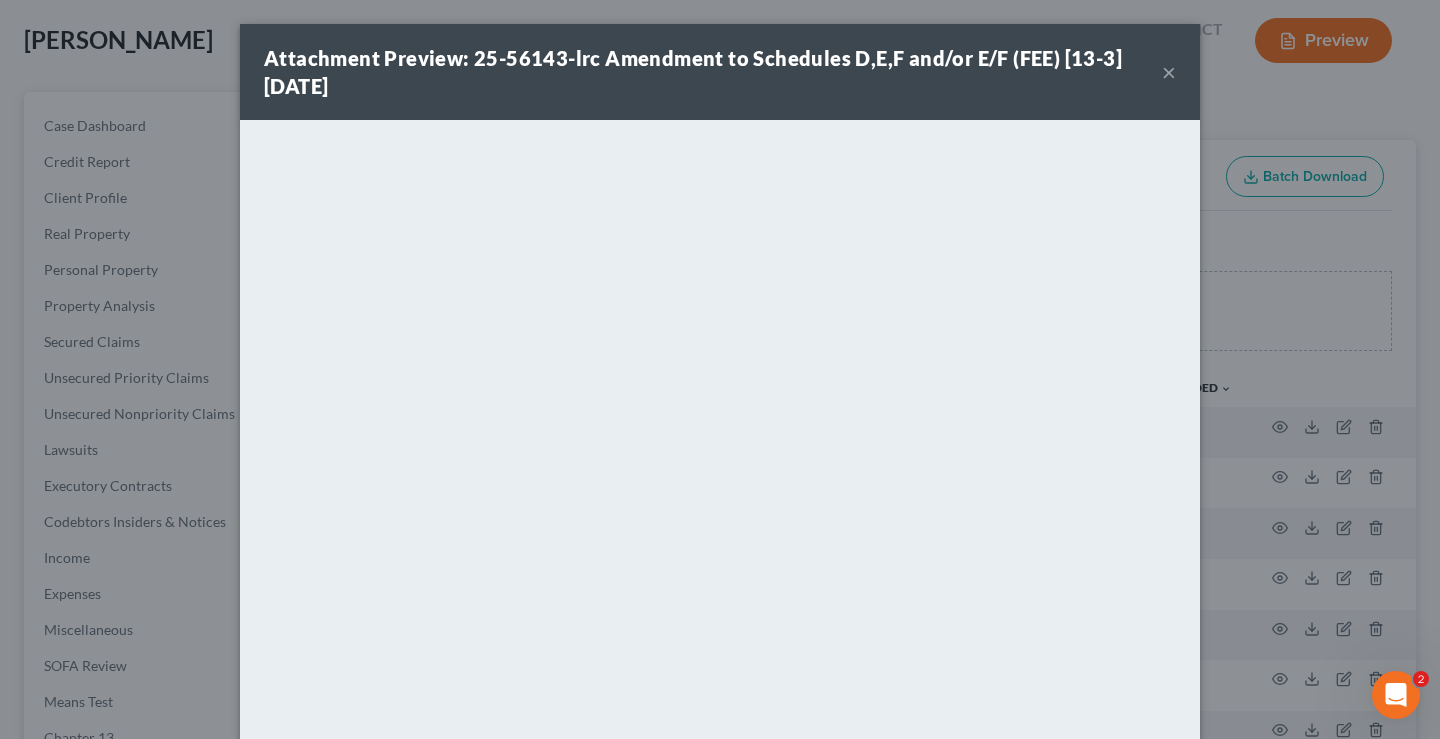 click on "×" at bounding box center (1169, 72) 